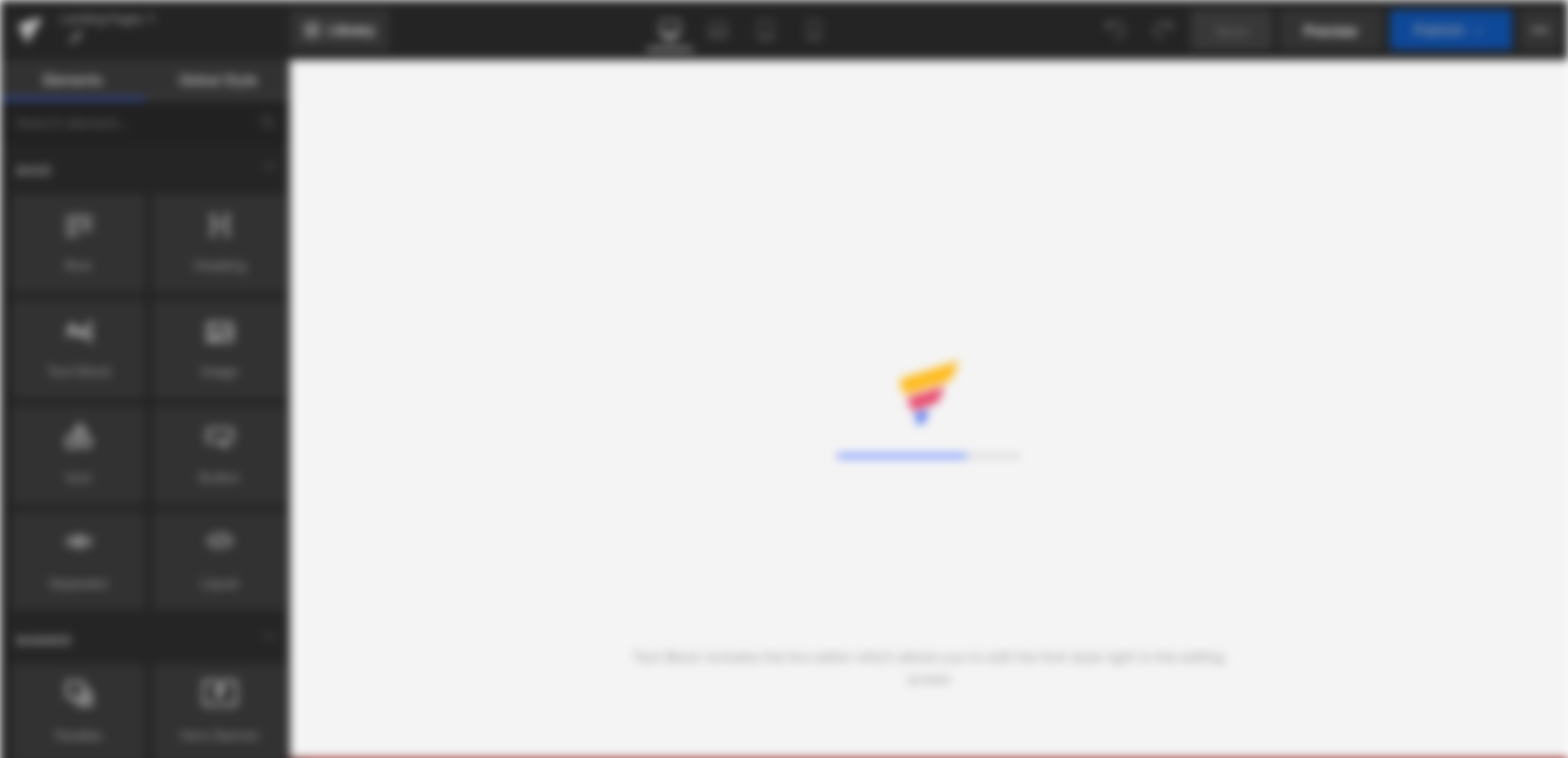 scroll, scrollTop: 0, scrollLeft: 0, axis: both 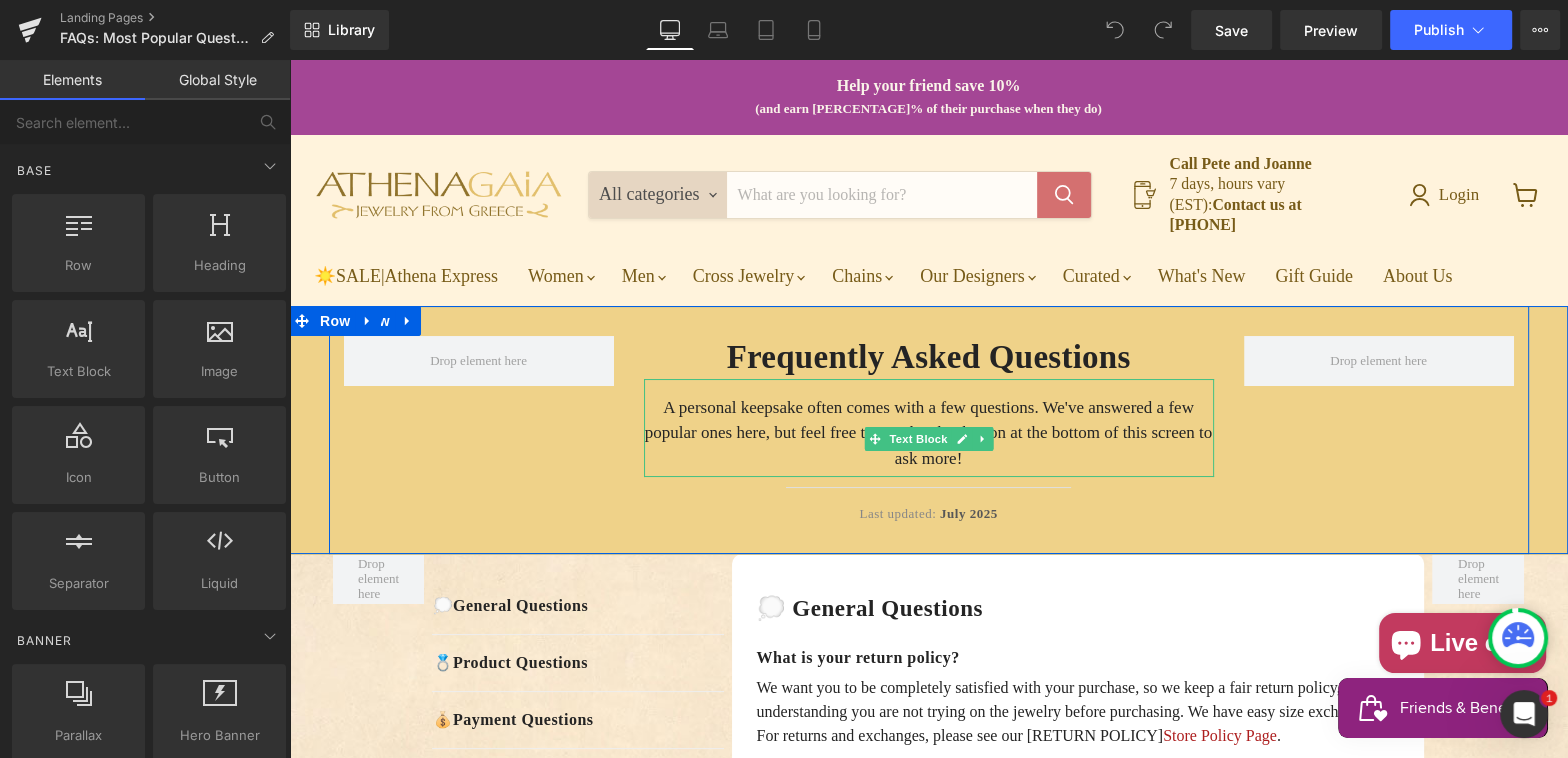 click on "A personal keepsake often comes with a few questions. We've answered a few popular ones here, but feel free to use the chat button at the bottom of this screen to ask more!" at bounding box center (929, 433) 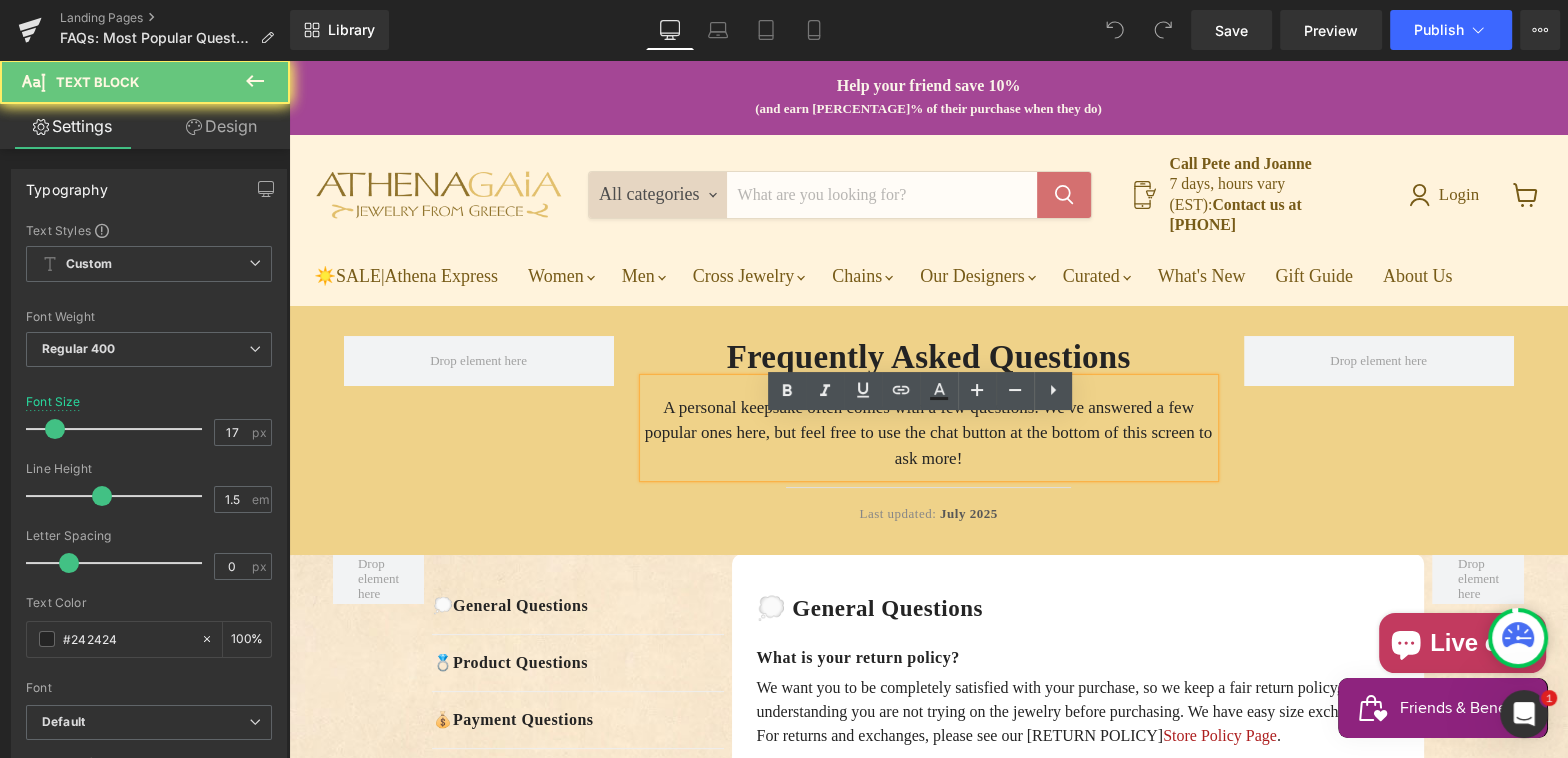 click on "A personal keepsake often comes with a few questions. We've answered a few popular ones here, but feel free to use the chat button at the bottom of this screen to ask more!" at bounding box center [929, 433] 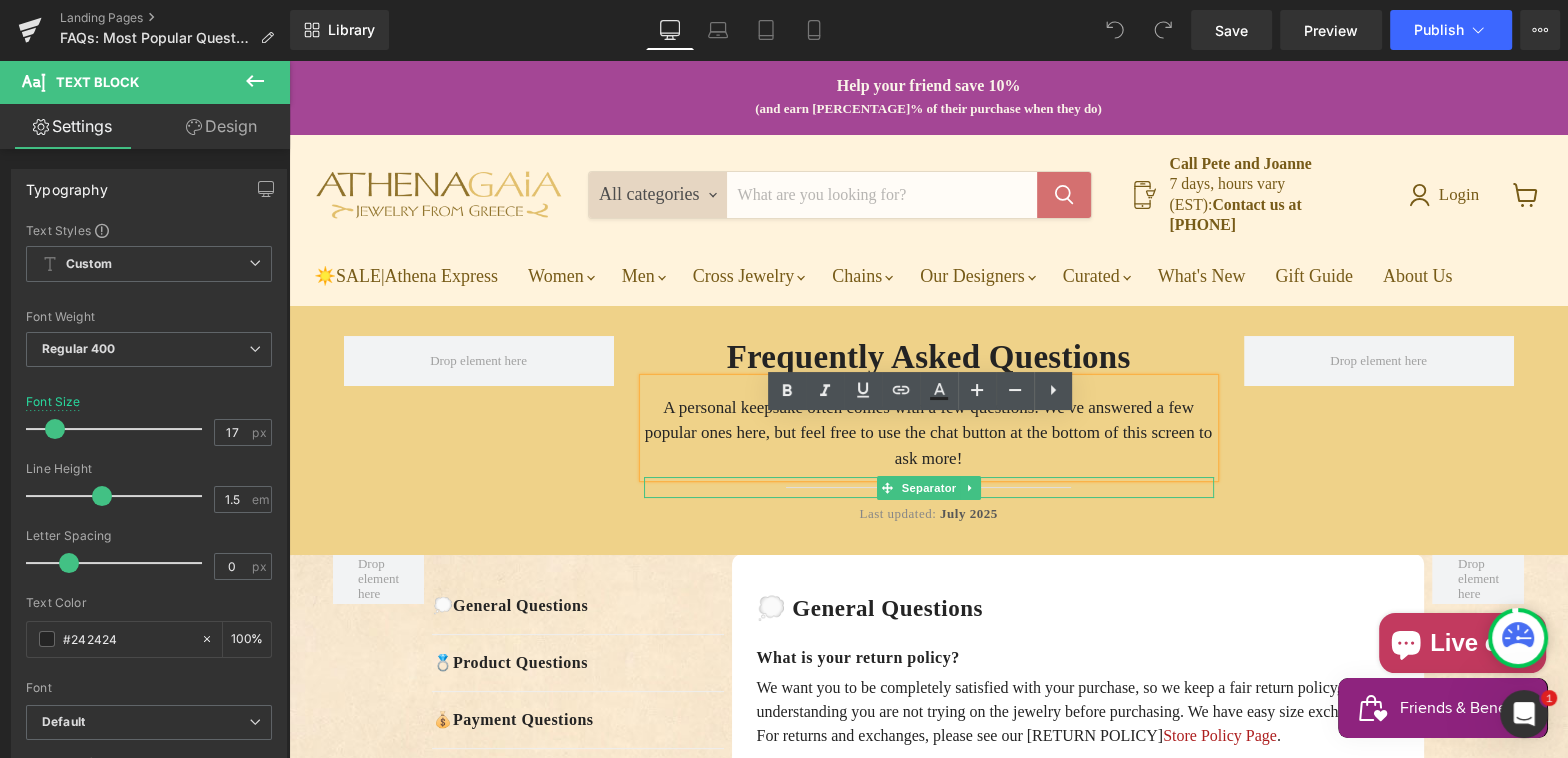 type 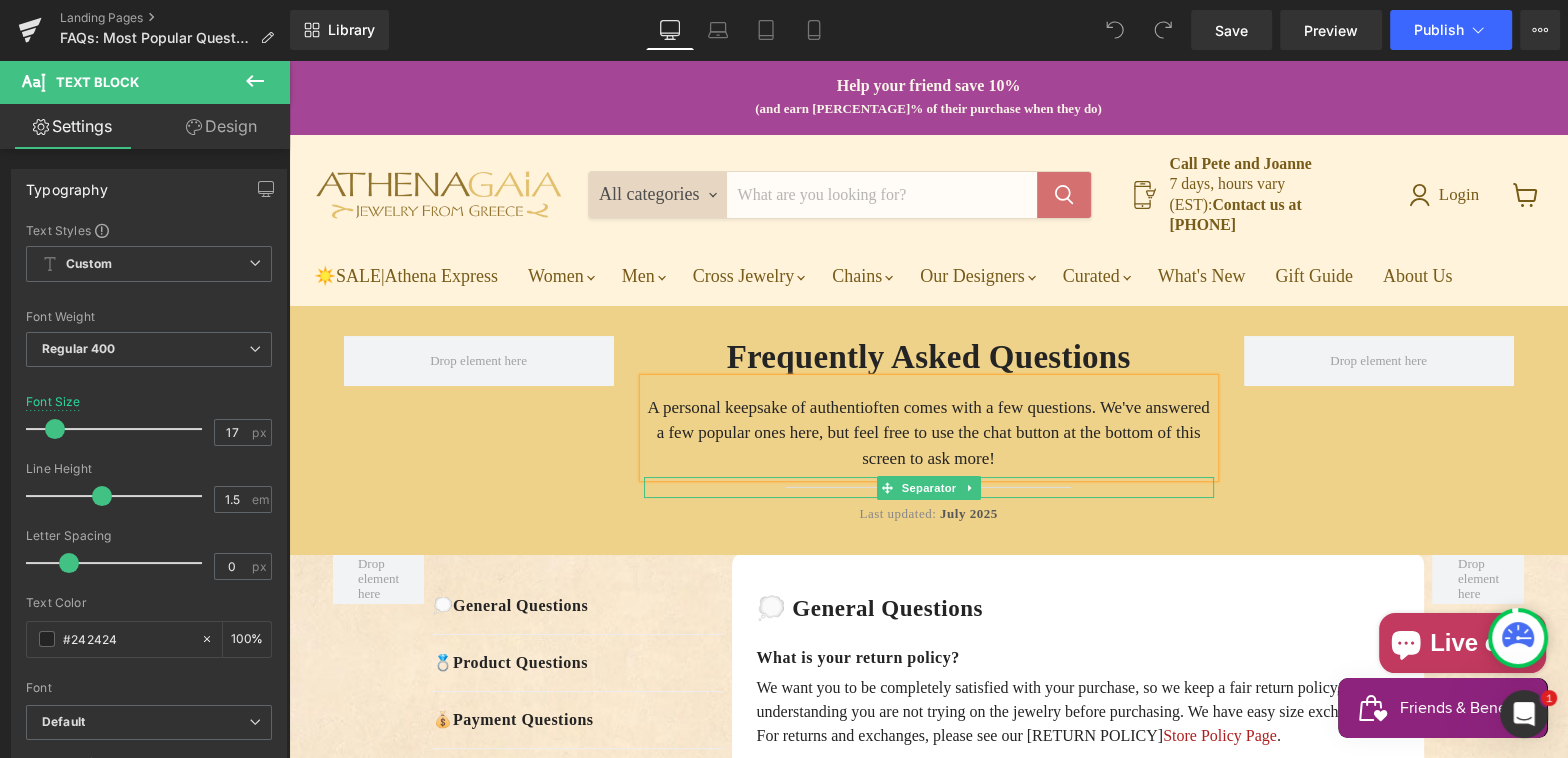 scroll, scrollTop: 0, scrollLeft: 0, axis: both 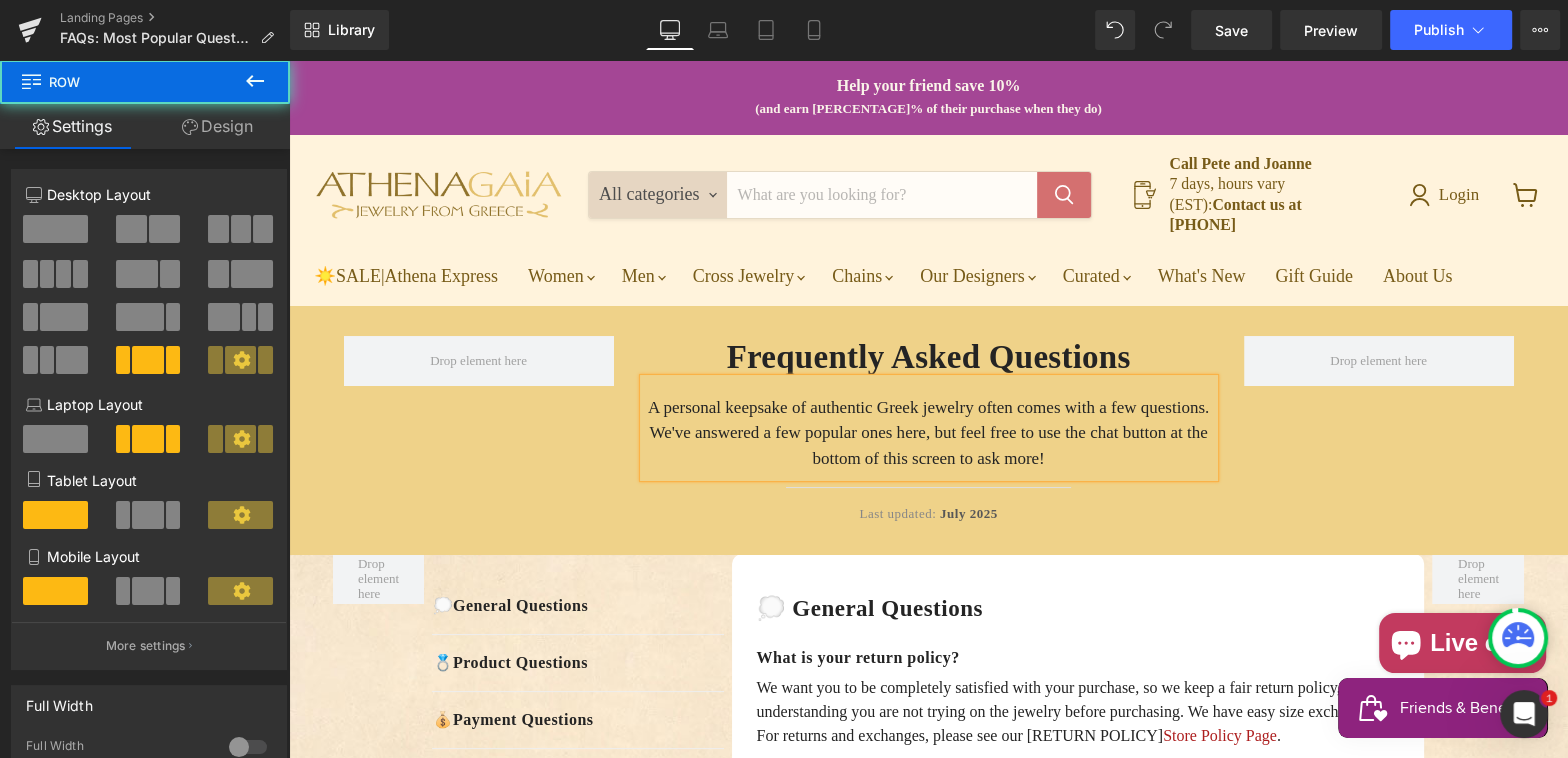 click on "Frequently Asked Questions Heading         A personal keepsake of authentic Greek jewelry often comes with a few questions. We've answered a few popular ones here, but feel free to use the chat button at the bottom of this screen to ask more! Text Block         Separator         Last updated:   July [YEAR] Text Block         Row" at bounding box center [929, 430] 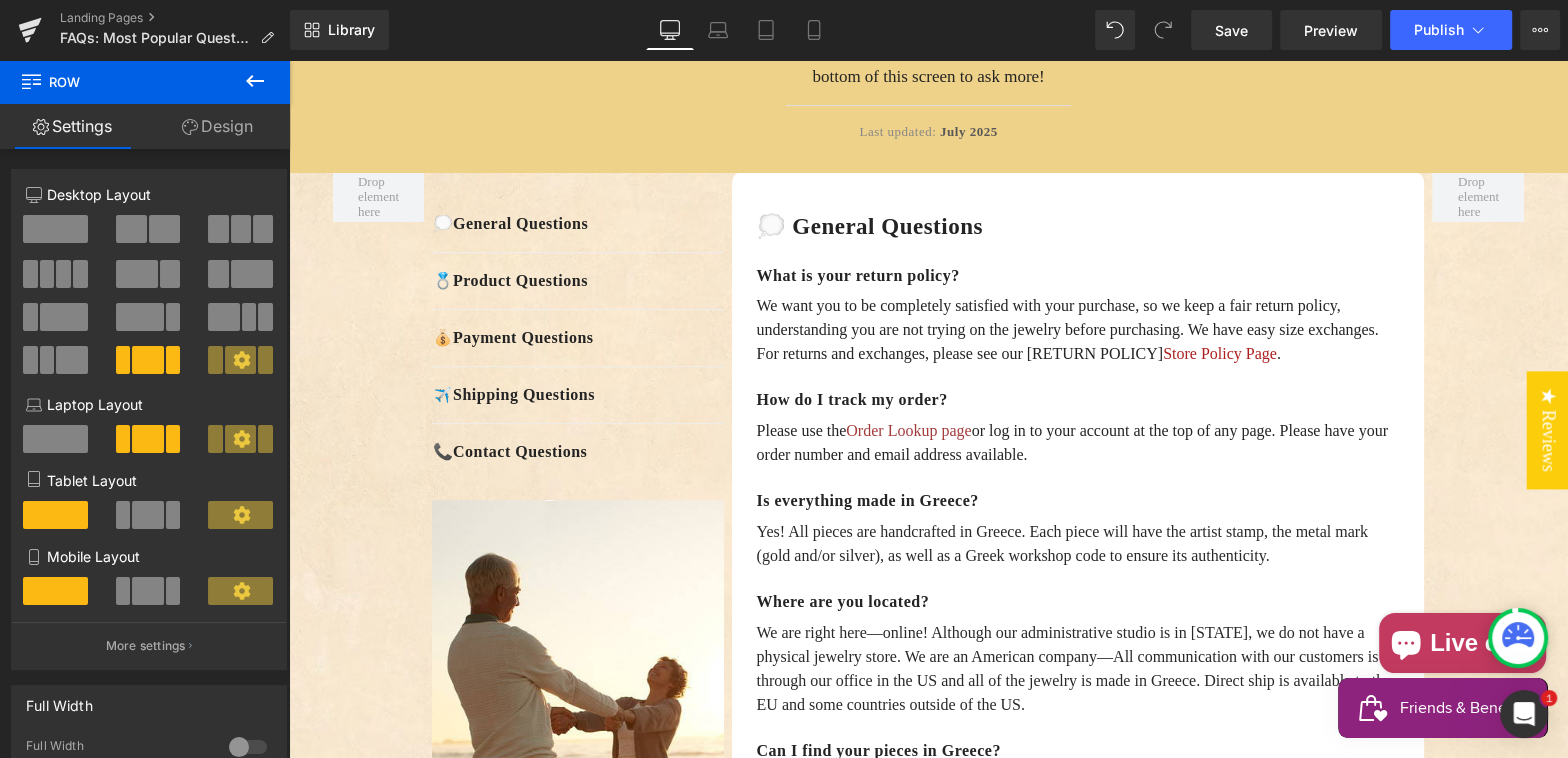 scroll, scrollTop: 393, scrollLeft: 0, axis: vertical 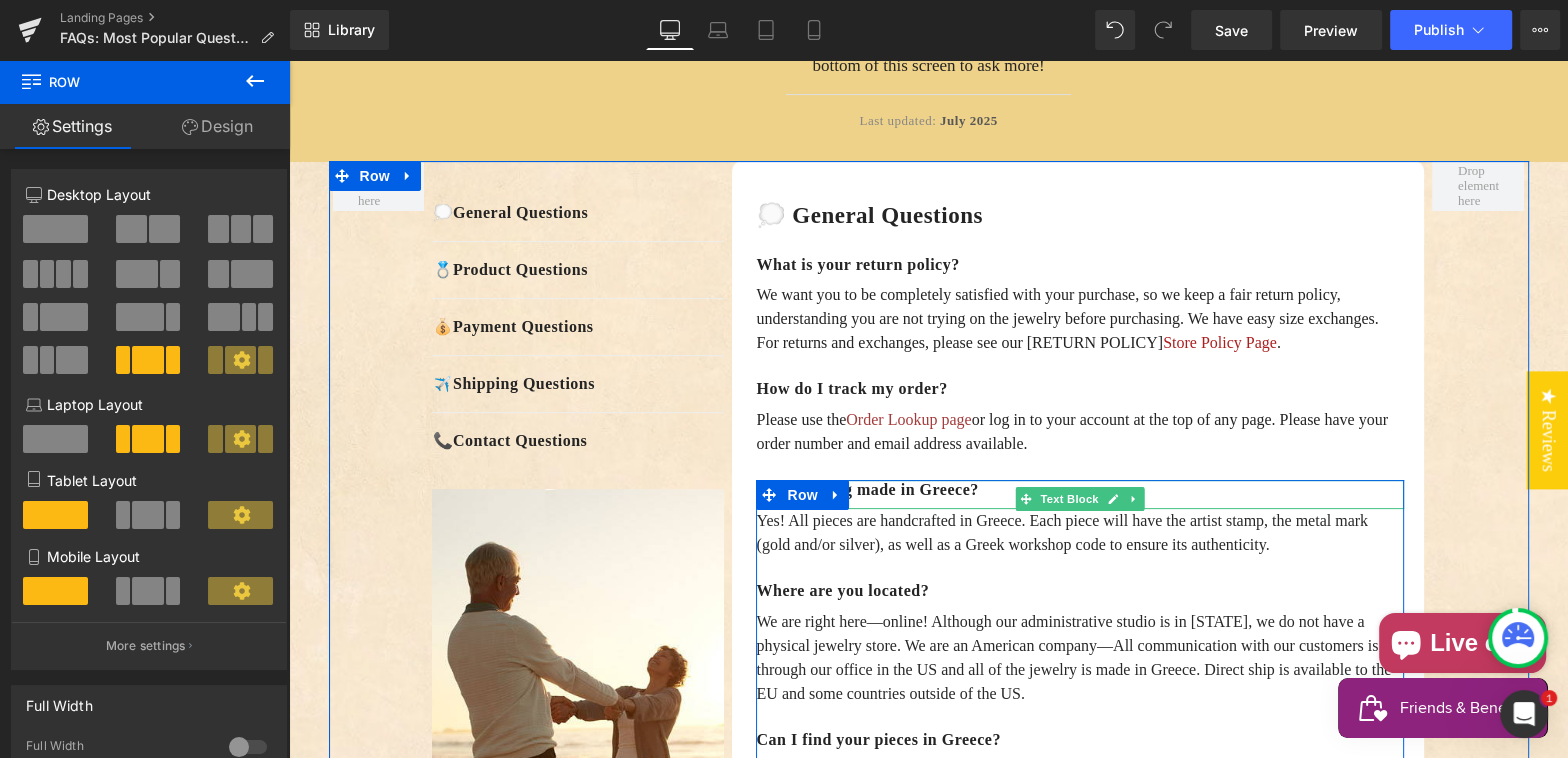 click on "Is everything made in Greece?" at bounding box center [1080, 490] 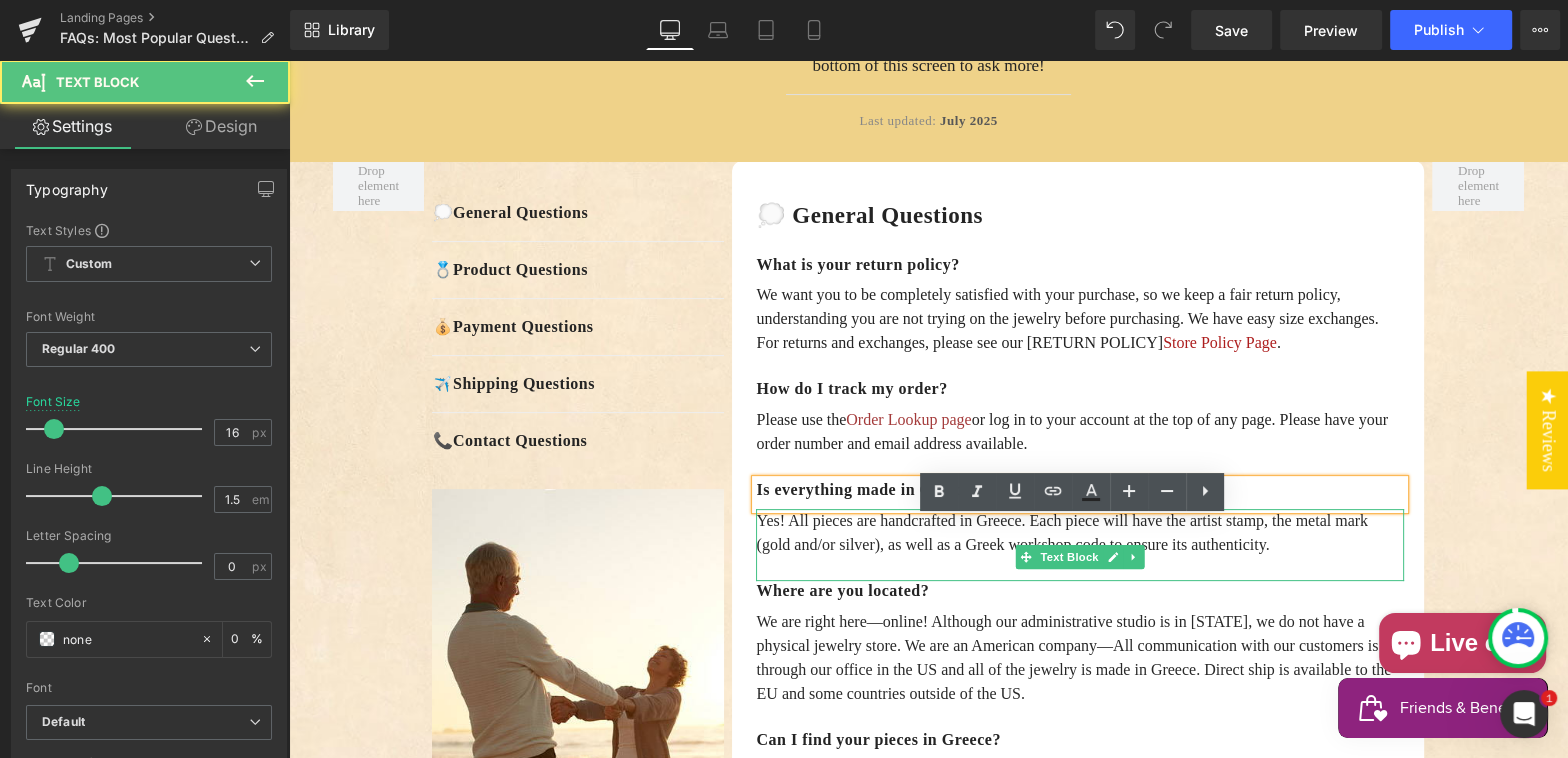 click on "Yes! All pieces are handcrafted in Greece. Each piece will have the artist stamp, the metal mark (gold and/or silver), as well as a Greek workshop code to ensure its authenticity." at bounding box center (1080, 533) 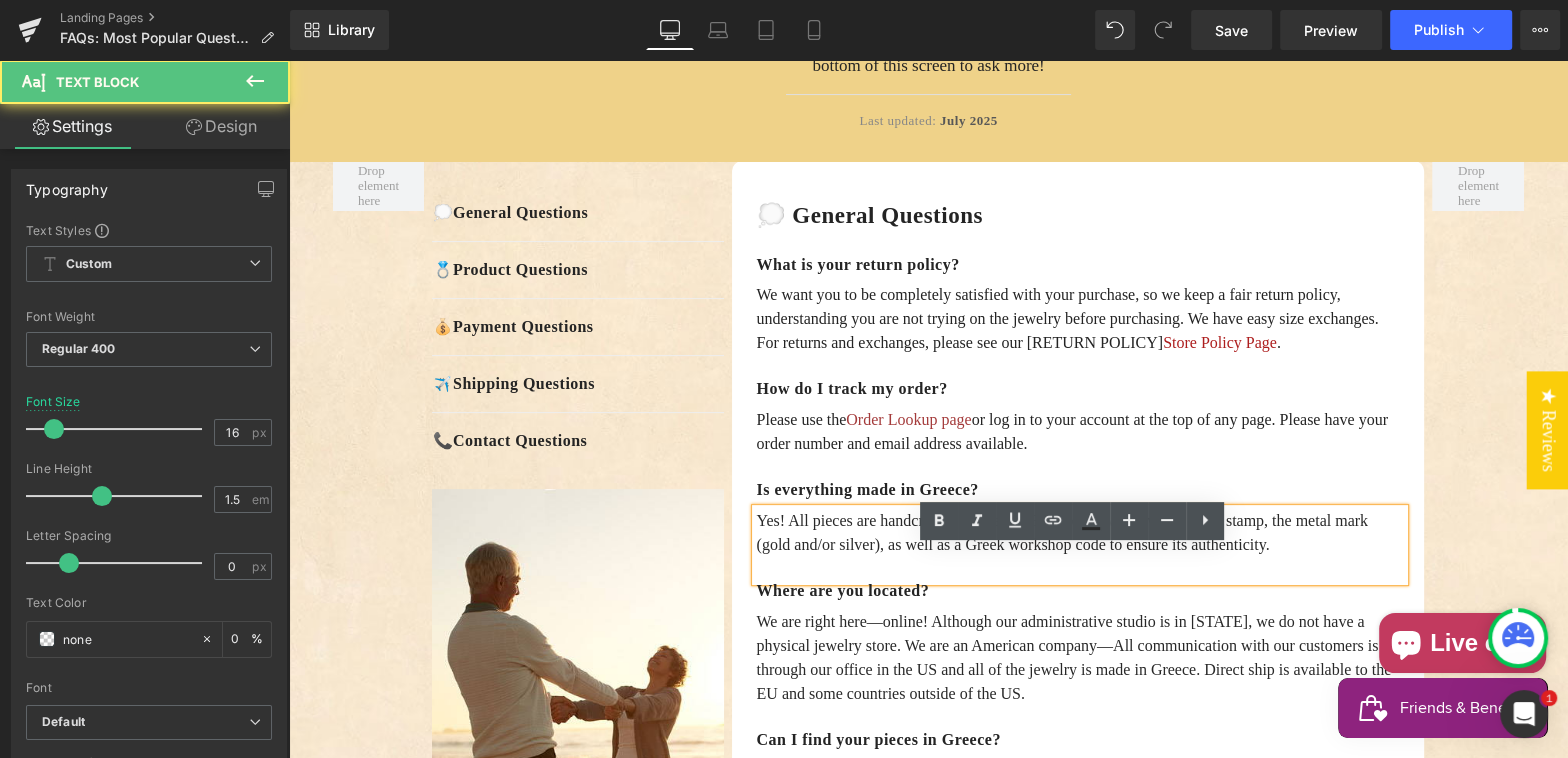 click on "Yes! All pieces are handcrafted in Greece. Each piece will have the artist stamp, the metal mark (gold and/or silver), as well as a Greek workshop code to ensure its authenticity." at bounding box center [1080, 533] 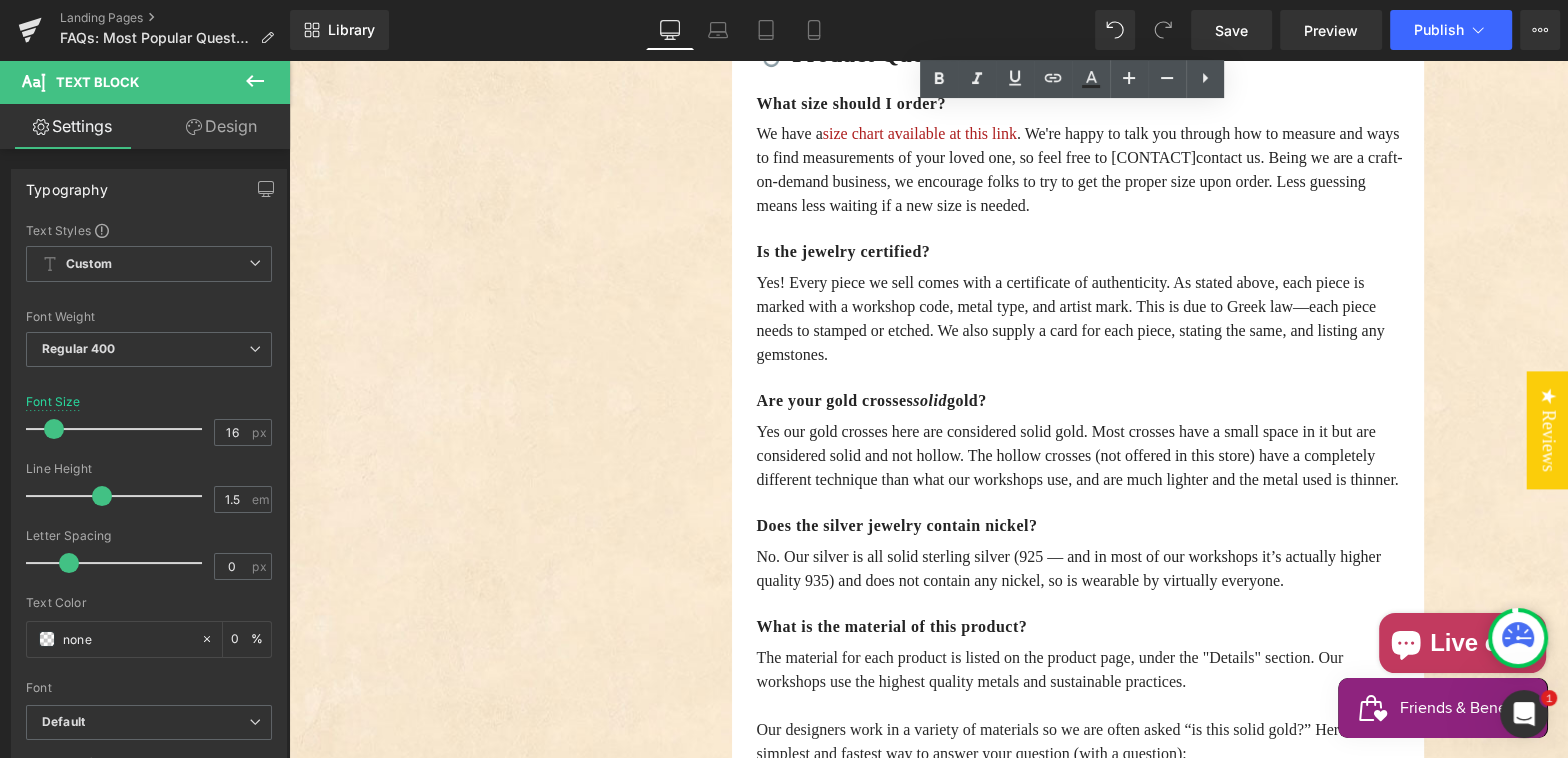 scroll, scrollTop: 2090, scrollLeft: 0, axis: vertical 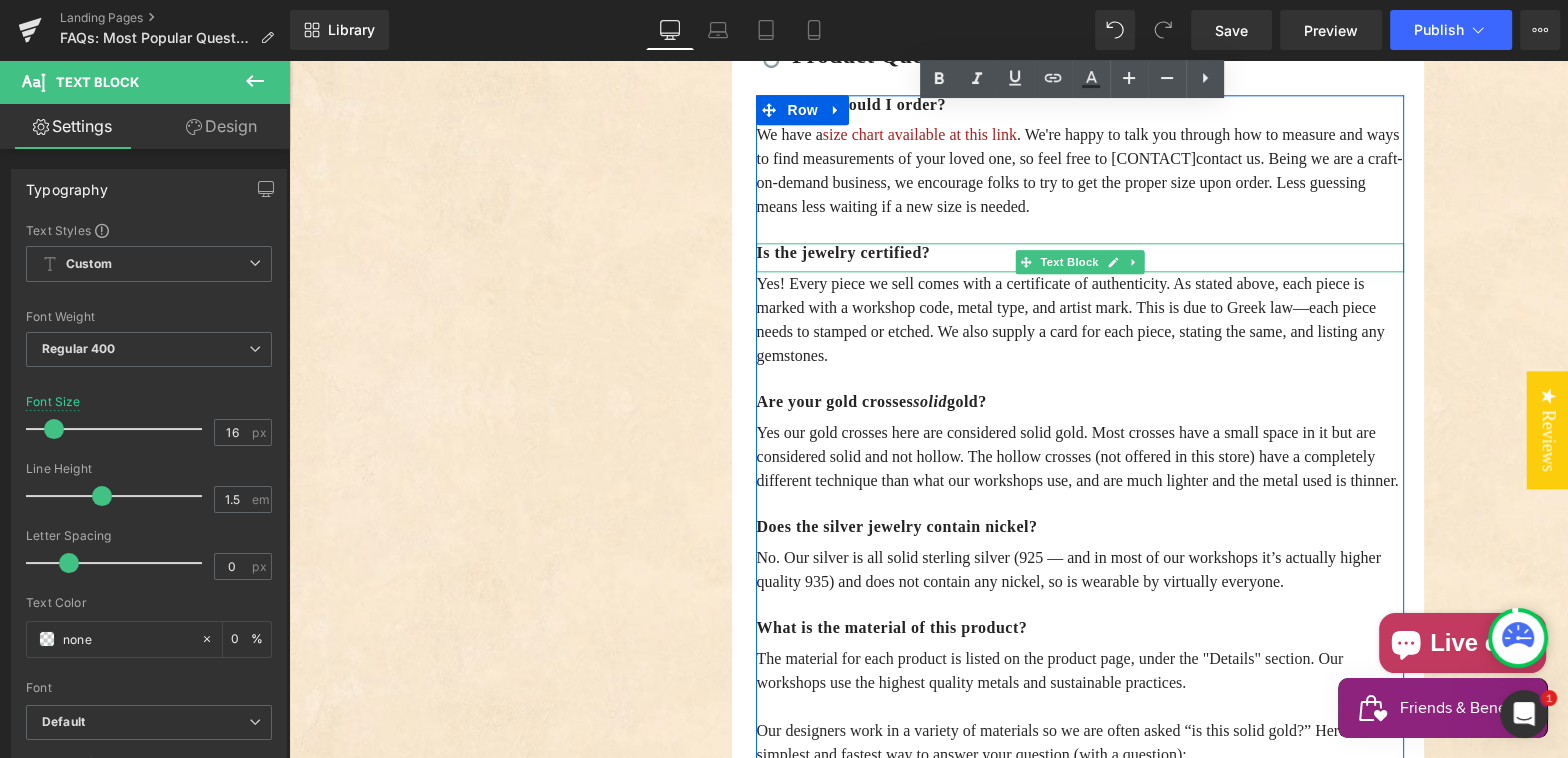 click on "Is the jewelry certified?" at bounding box center (1080, 253) 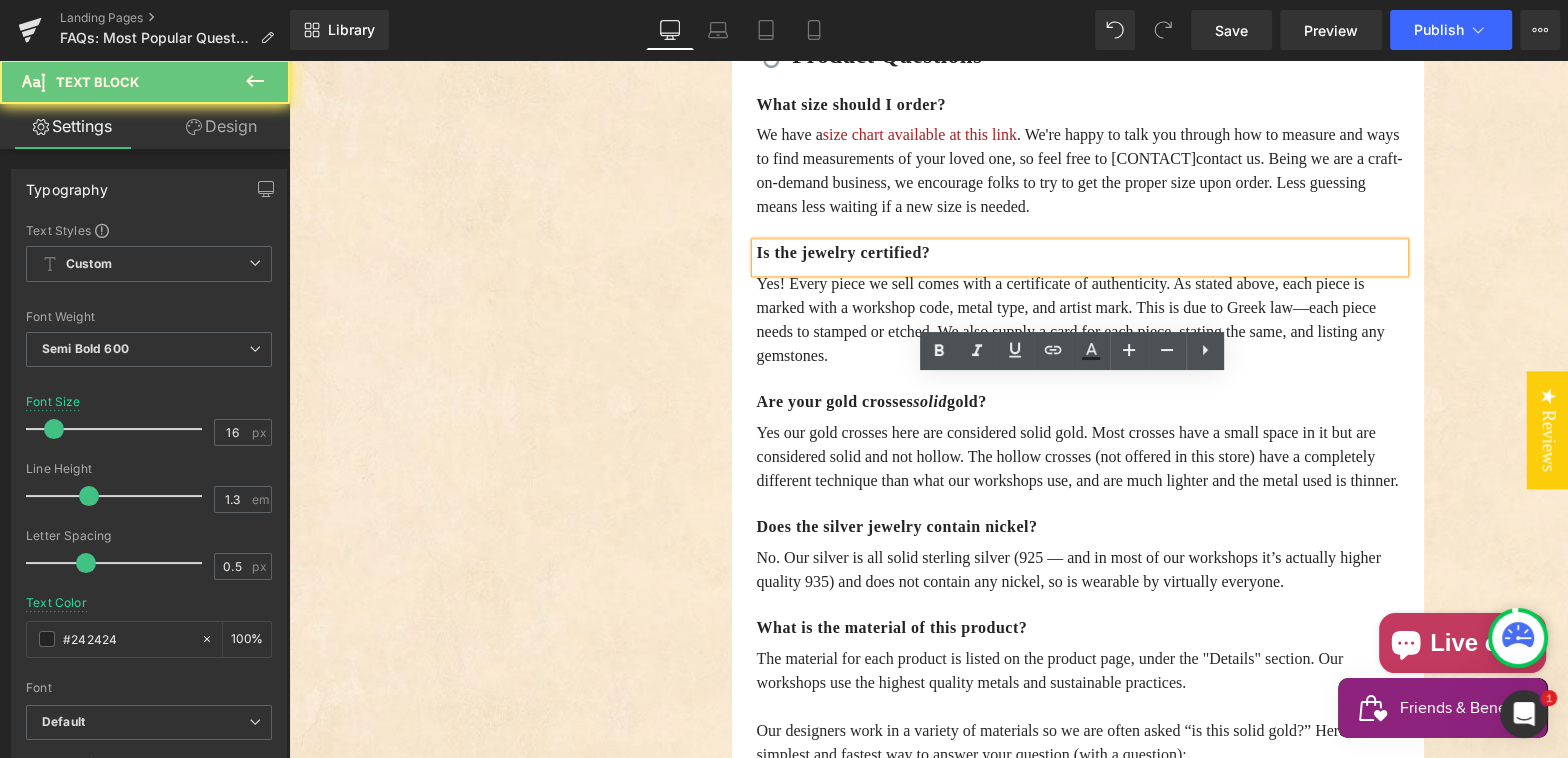 click on "Is the jewelry certified?" at bounding box center [1080, 253] 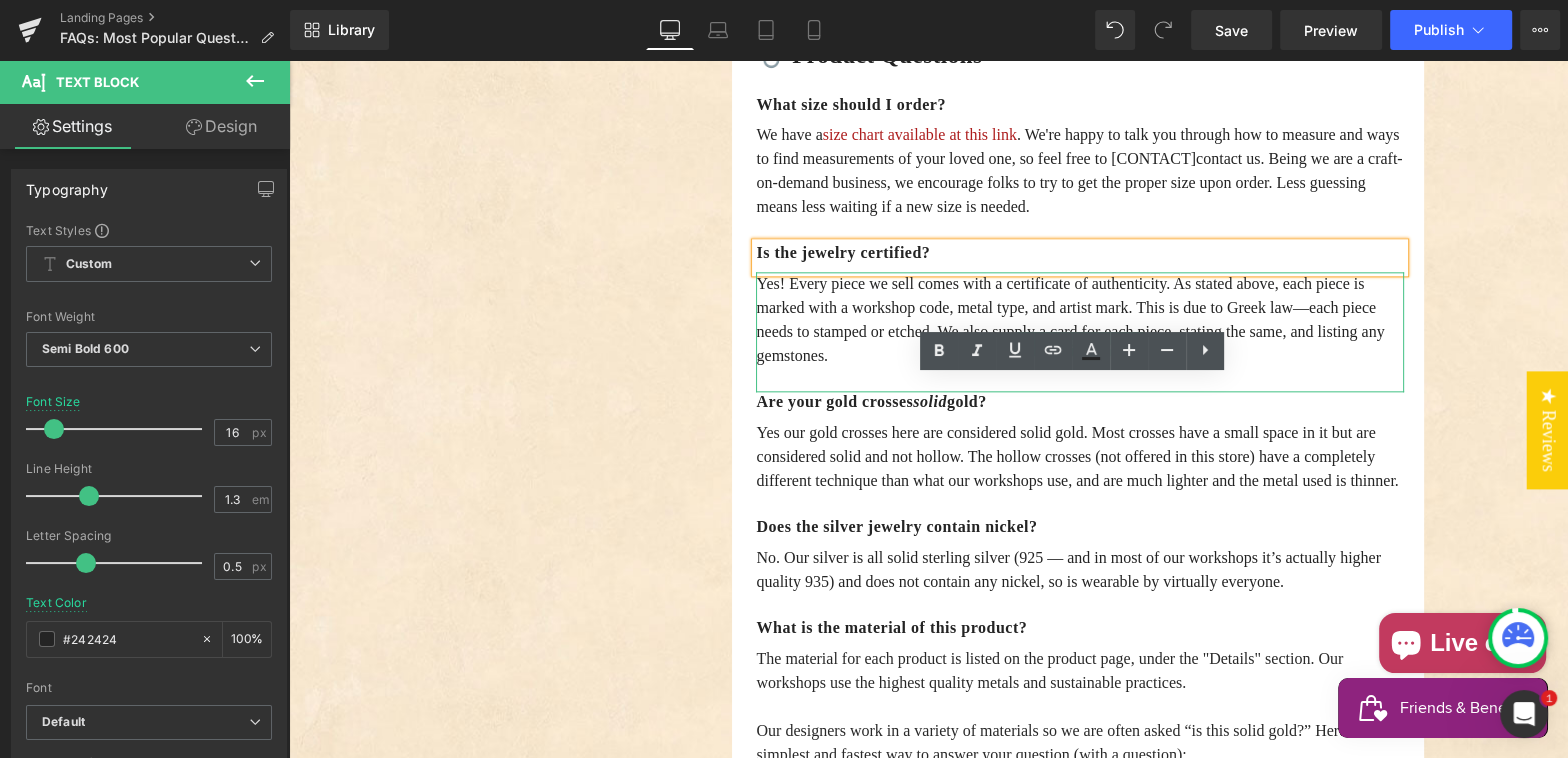 type 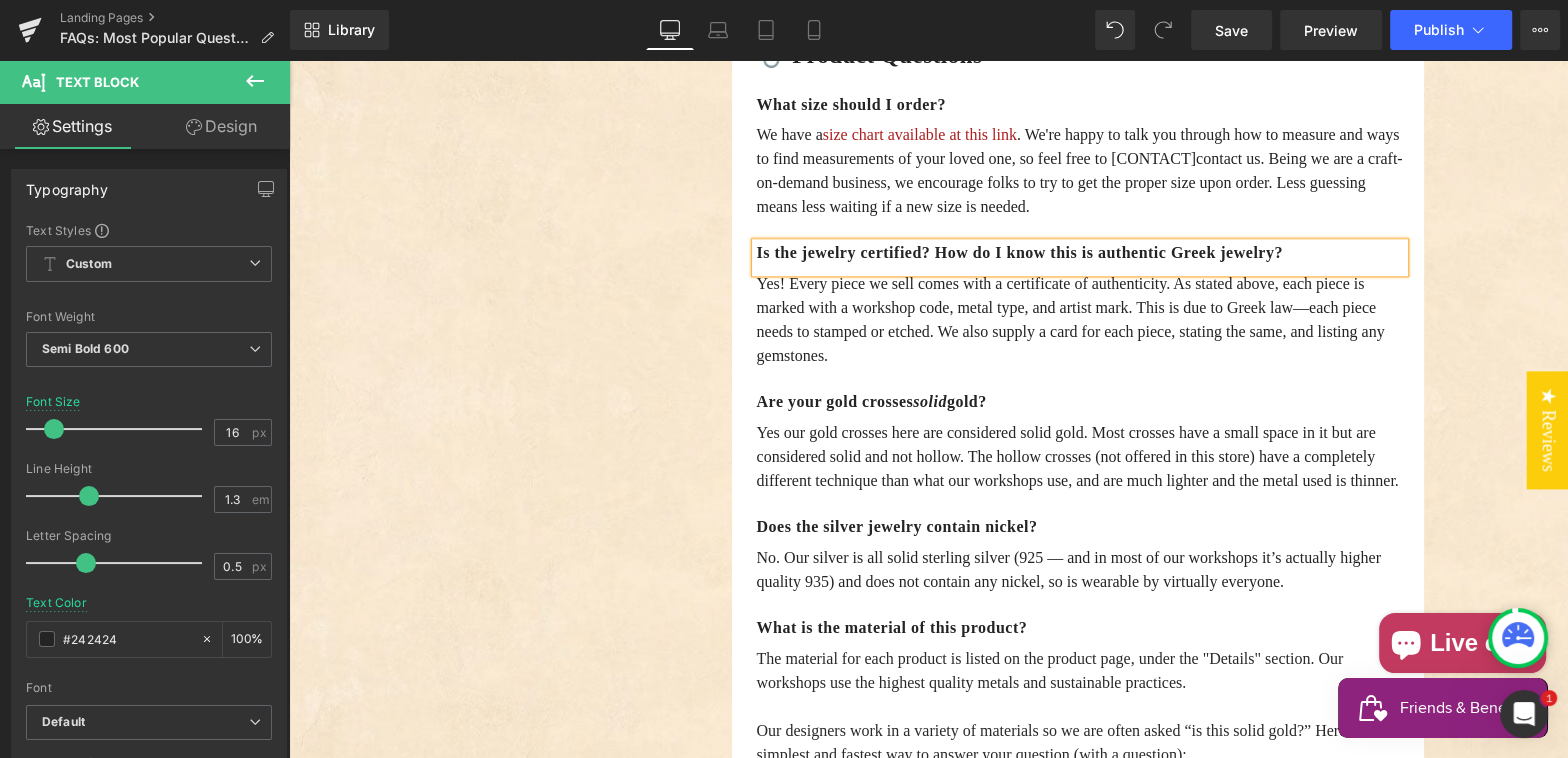 click on "💭  General Questions Text Block         💍  Product Questions Text Block         💰  Payment Questions Text Block         ✈️  Shipping Questions Text Block         📞  Contact Questions Text Block         Row         Image         💭 General questions Heading         Row         What is your return policy? Text Block         We want you to be completely satisfied with your purchase, so we keep a fair return policy, understanding you are not trying on the jewelry before purchasing. We have easy size exchanges. For returns and exchanges, please see our  Store Policy Page . Text Block         How do I track my order? Text Block         Please use the  Order Lookup page  or log in to your account at the top of any page. Please have your order number and email address available. Text Block         Row         Is everything made in Greece? Text Block         Text Block         Where are you located? Text Block         Text Block         Can I find your pieces in Greece? Text Block" at bounding box center (929, 1637) 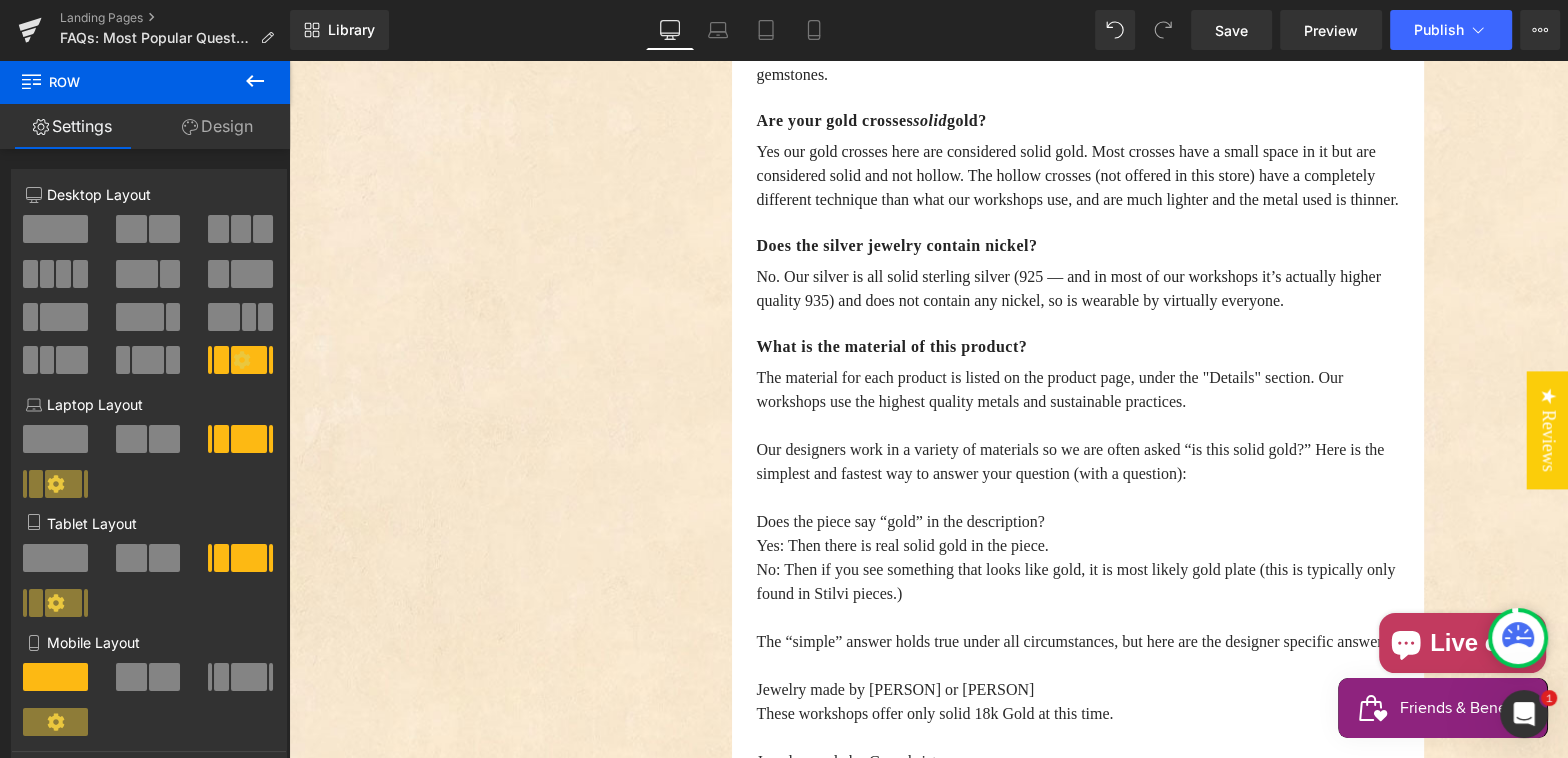 scroll, scrollTop: 2376, scrollLeft: 0, axis: vertical 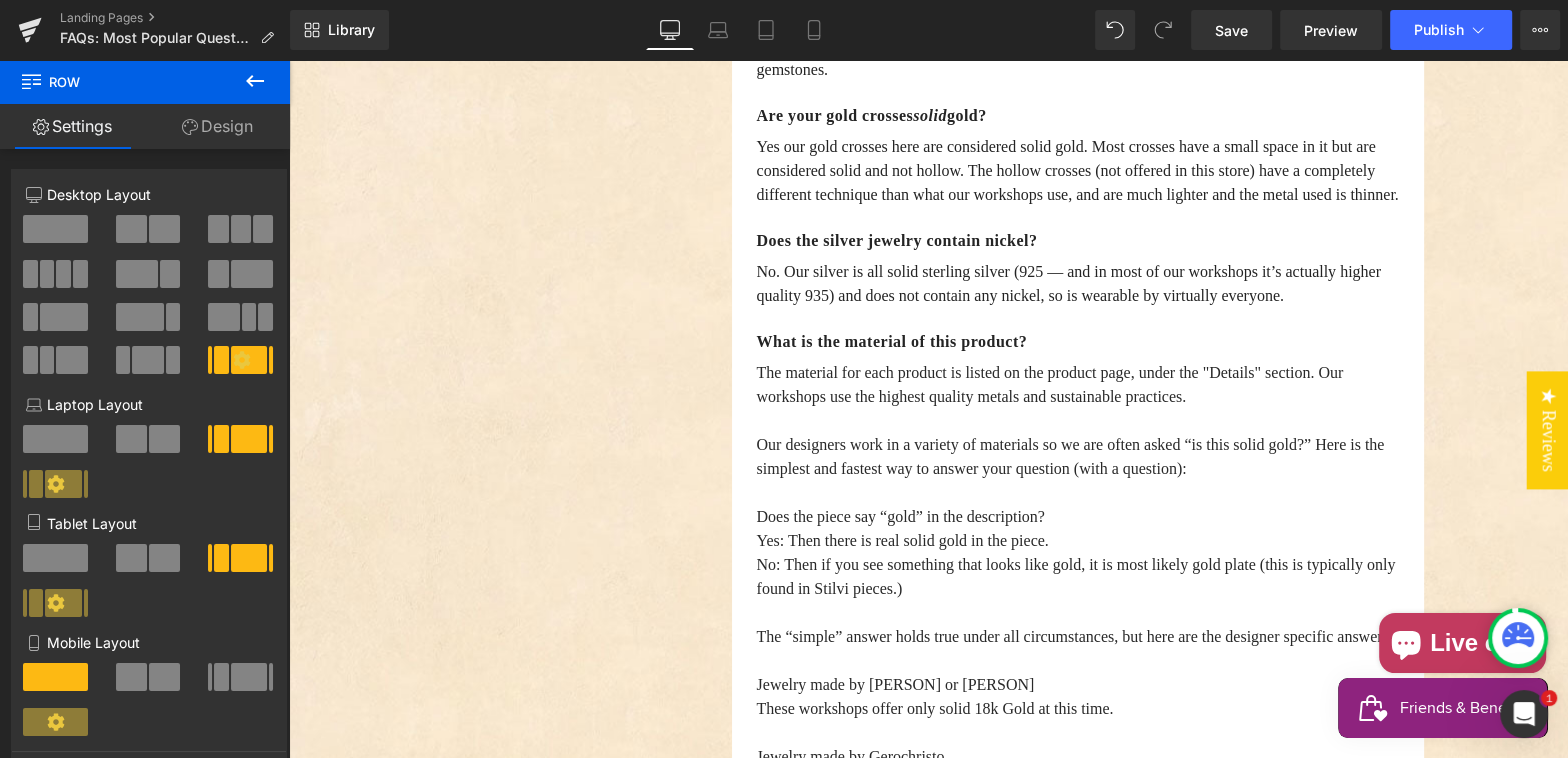 click on "💭  General Questions Text Block         💍  Product Questions Text Block         💰  Payment Questions Text Block         ✈️  Shipping Questions Text Block         📞  Contact Questions Text Block         Row         Image         💭 General questions Heading         Row         What is your return policy? Text Block         We want you to be completely satisfied with your purchase, so we keep a fair return policy, understanding you are not trying on the jewelry before purchasing. We have easy size exchanges. For returns and exchanges, please see our  Store Policy Page . Text Block         How do I track my order? Text Block         Please use the  Order Lookup page  or log in to your account at the top of any page. Please have your order number and email address available. Text Block         Row         Is everything made in Greece? Text Block         Text Block         Where are you located? Text Block         Text Block         Can I find your pieces in Greece? Text Block" at bounding box center [929, 1351] 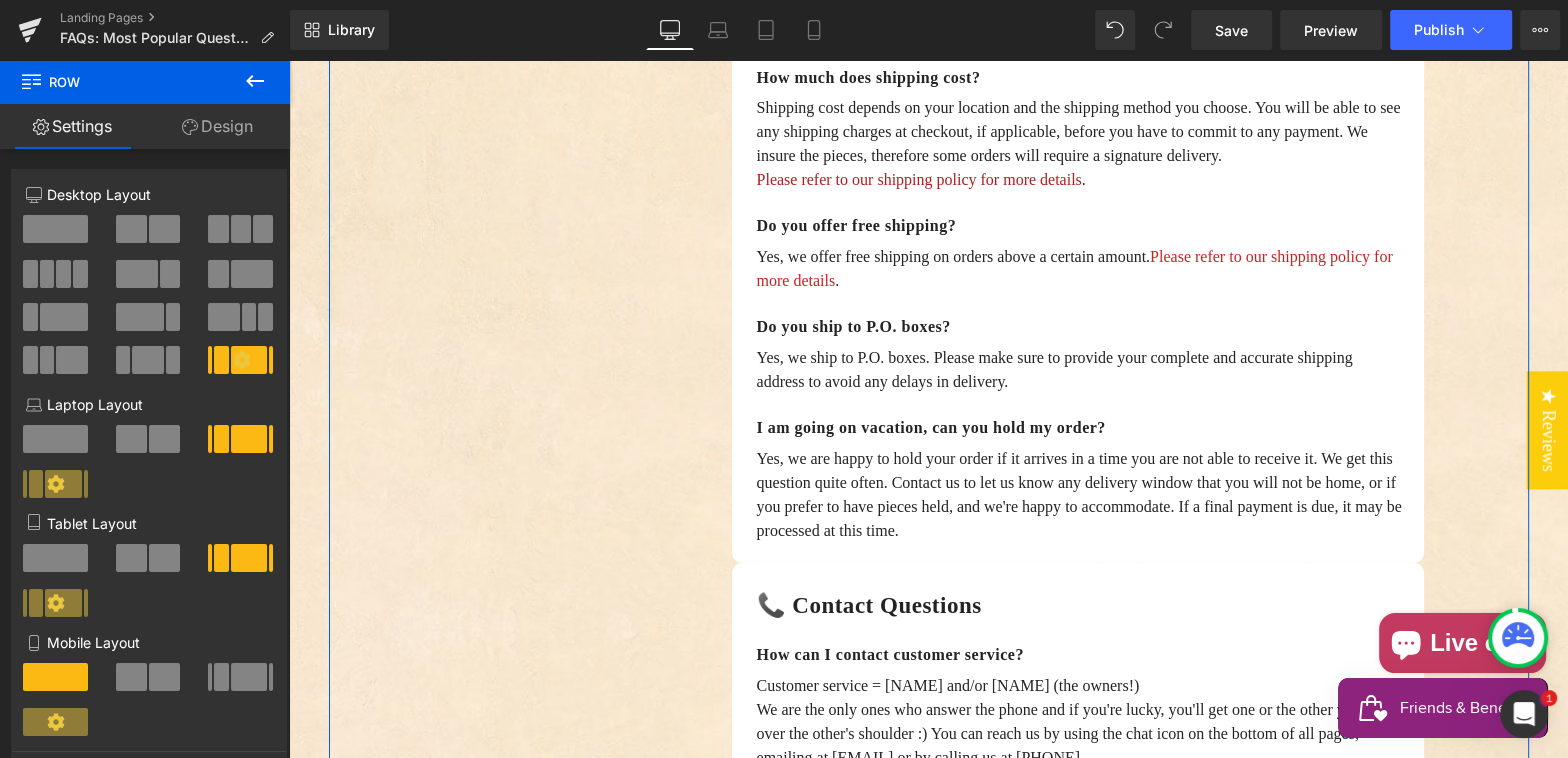 scroll, scrollTop: 5510, scrollLeft: 0, axis: vertical 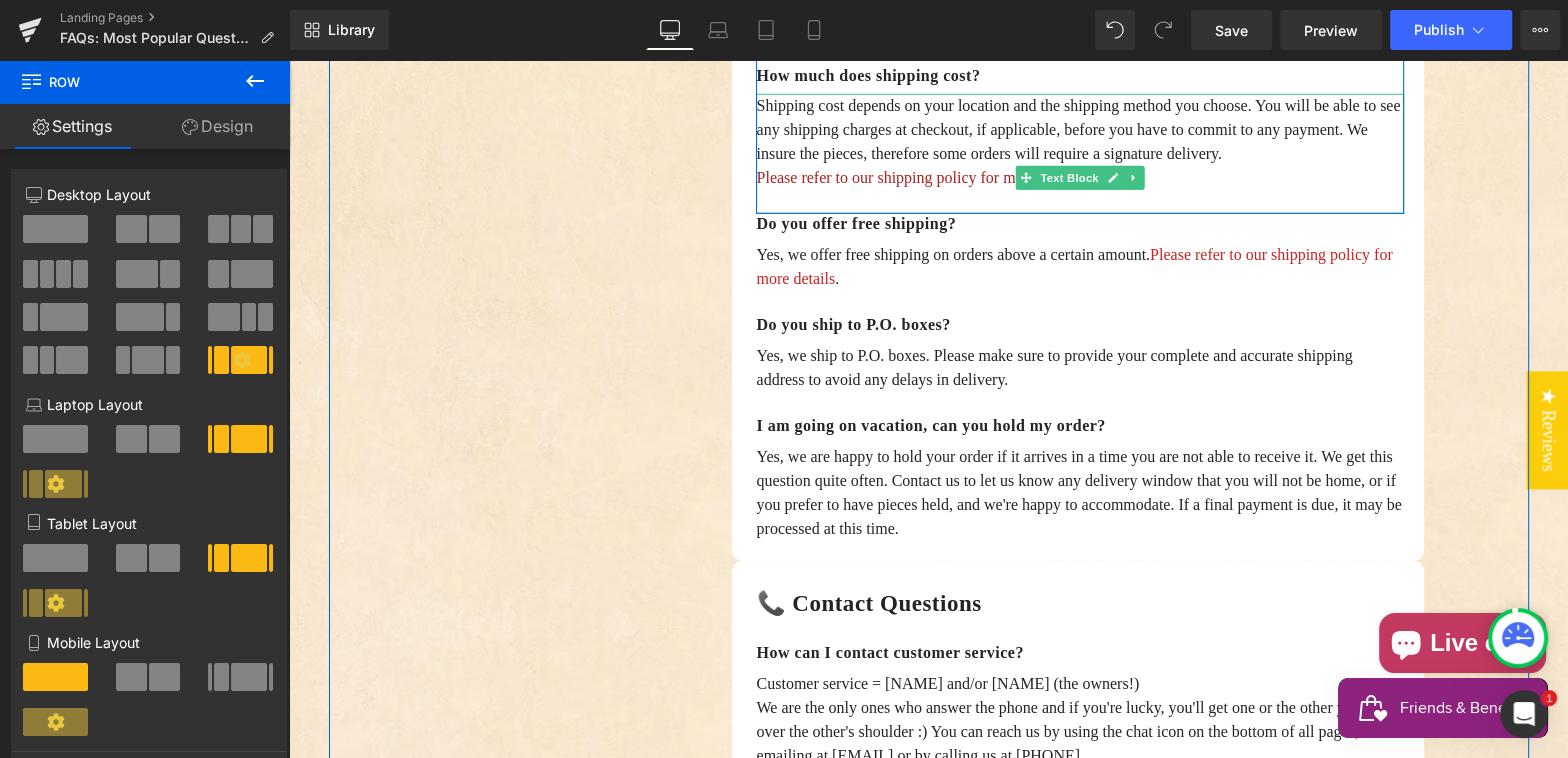 click on "Shipping cost depends on your location and the shipping method you choose. You will be able to see any shipping charges at checkout, if applicable, before you have to commit to any payment. We insure the pieces, therefore some orders will require a signature delivery." at bounding box center (1078, 129) 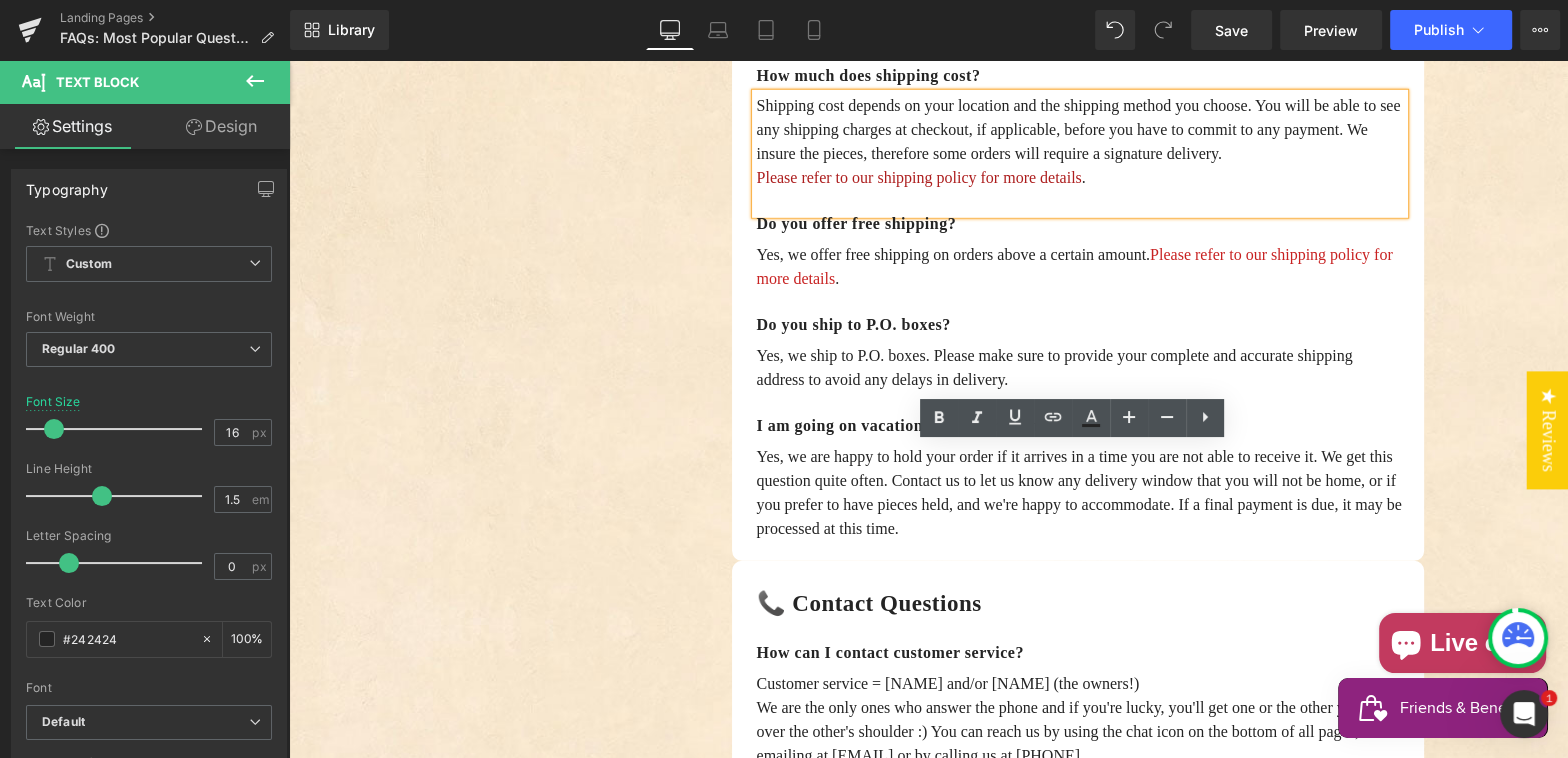 click on "Shipping cost depends on your location and the shipping method you choose. You will be able to see any shipping charges at checkout, if applicable, before you have to commit to any payment. We insure the pieces, therefore some orders will require a signature delivery." at bounding box center [1078, 129] 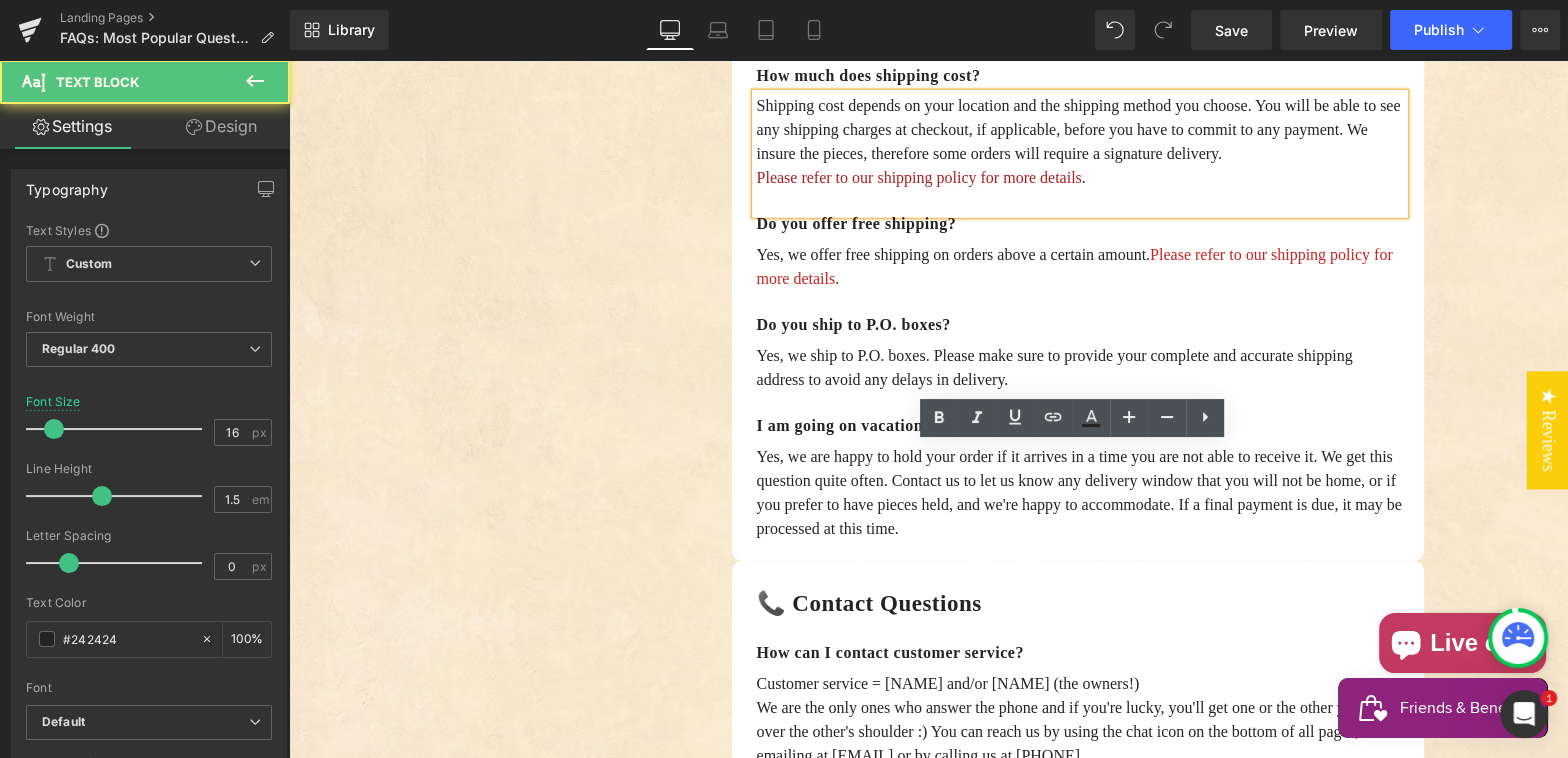click on "Shipping cost depends on your location and the shipping method you choose. You will be able to see any shipping charges at checkout, if applicable, before you have to commit to any payment. We insure the pieces, therefore some orders will require a signature delivery." at bounding box center (1078, 129) 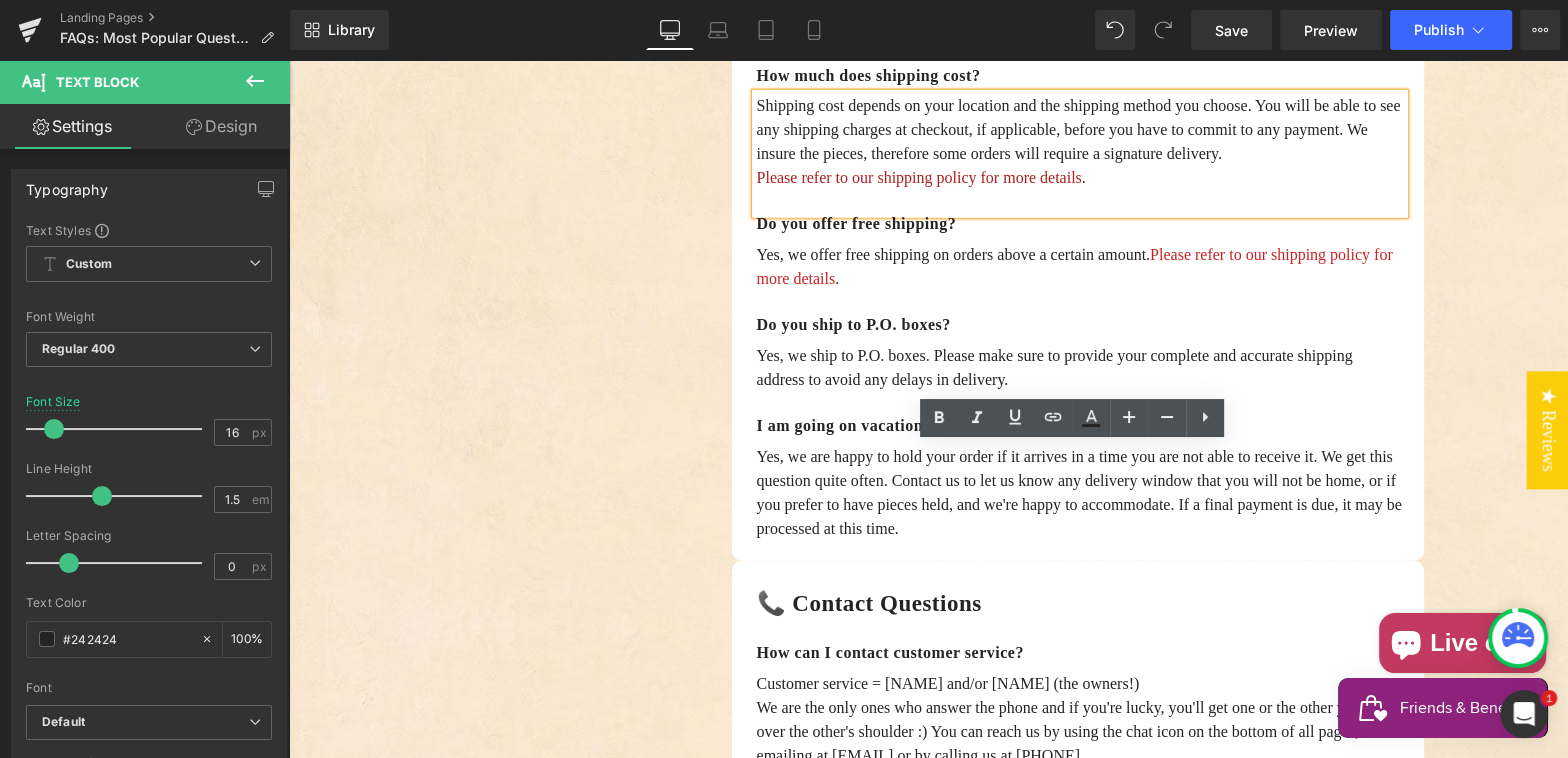 click on "✈️ Shipping Questions Heading         Row         How long does shipping take? Text Block         (Aside from In-Stock jewelry that ships within 2 business days) Expect to receive your order within 2 to 6 weeks. Each listing will give a closer estimate. Please refer to  our shipping policy for more details . Our workshops make your piece from scratch, to your size and specifications. This is about 5-20 workdays, depending upon the complexity of the piece and if we need to source gemstones.  Once it leaves Greece, it can take 5-10 days for shipping and to get through Customs. Once it gets to us in [STATE], we ship it out same day after a final quality control check.  Need something right away?  We have some items in stock in our Athena Express collection . In stock items are on a first come, first serve basis.  Text Block         How much does shipping cost? Text Block         Please refer to our shipping policy for more details .  Text Block         Row         Do you offer free shipping?         ." at bounding box center [1078, 102] 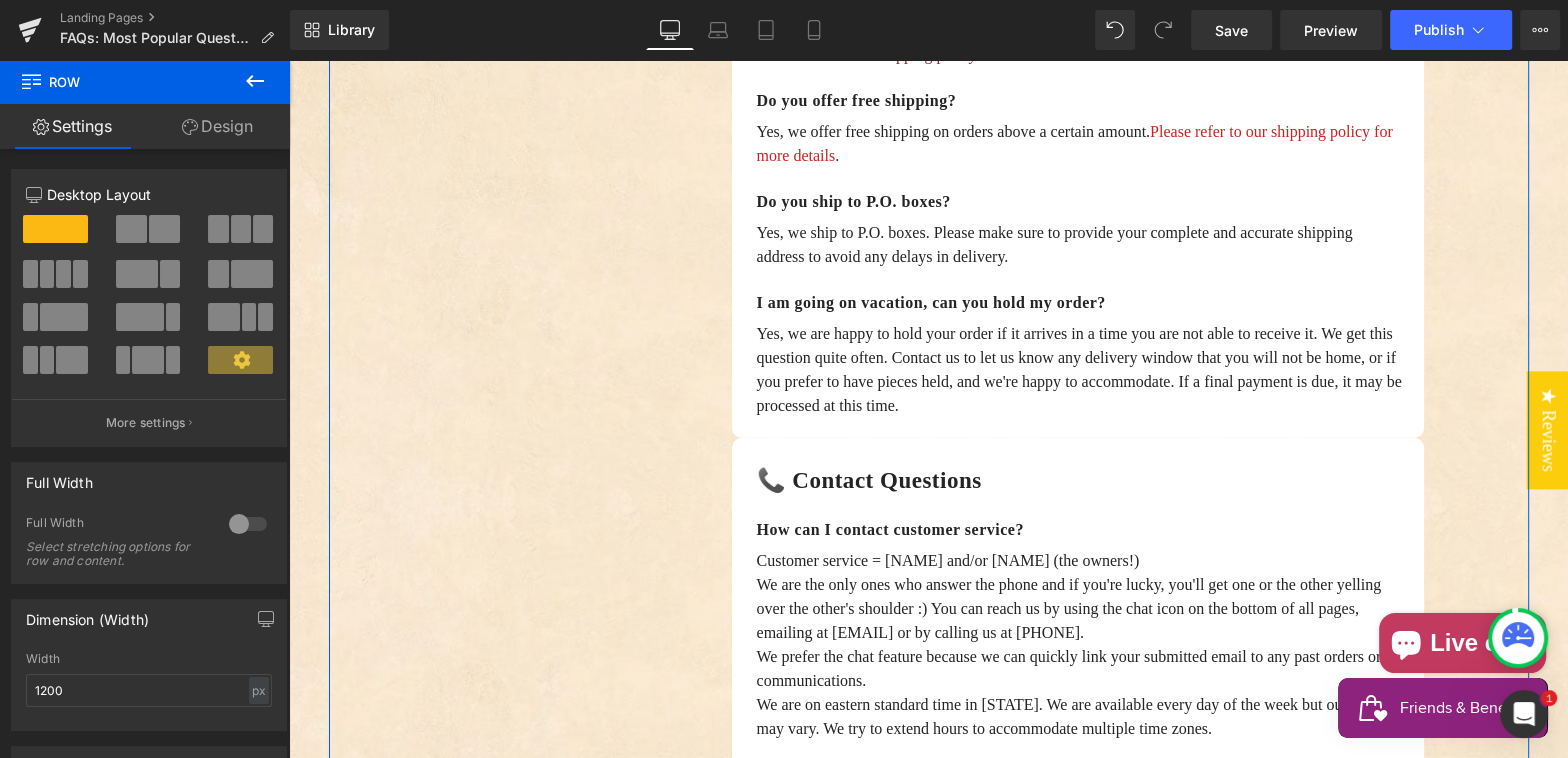 scroll, scrollTop: 5630, scrollLeft: 0, axis: vertical 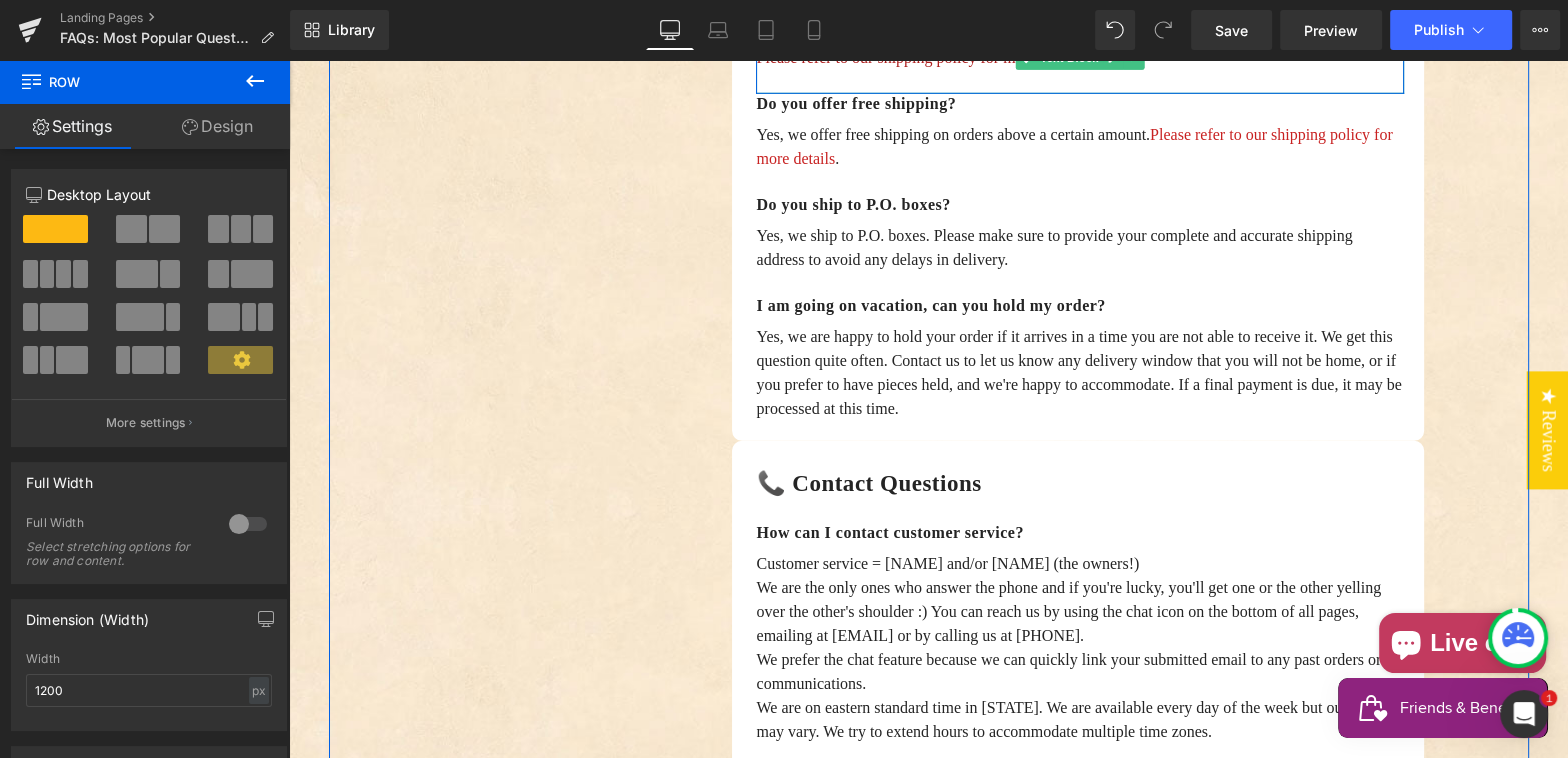 click on "Shipping cost depends on your location and the shipping method you choose. You will be able to see any shipping charges at checkout, if applicable, before you have to commit to any payment. We insure the pieces, therefore some orders will require a signature delivery." at bounding box center (1080, 10) 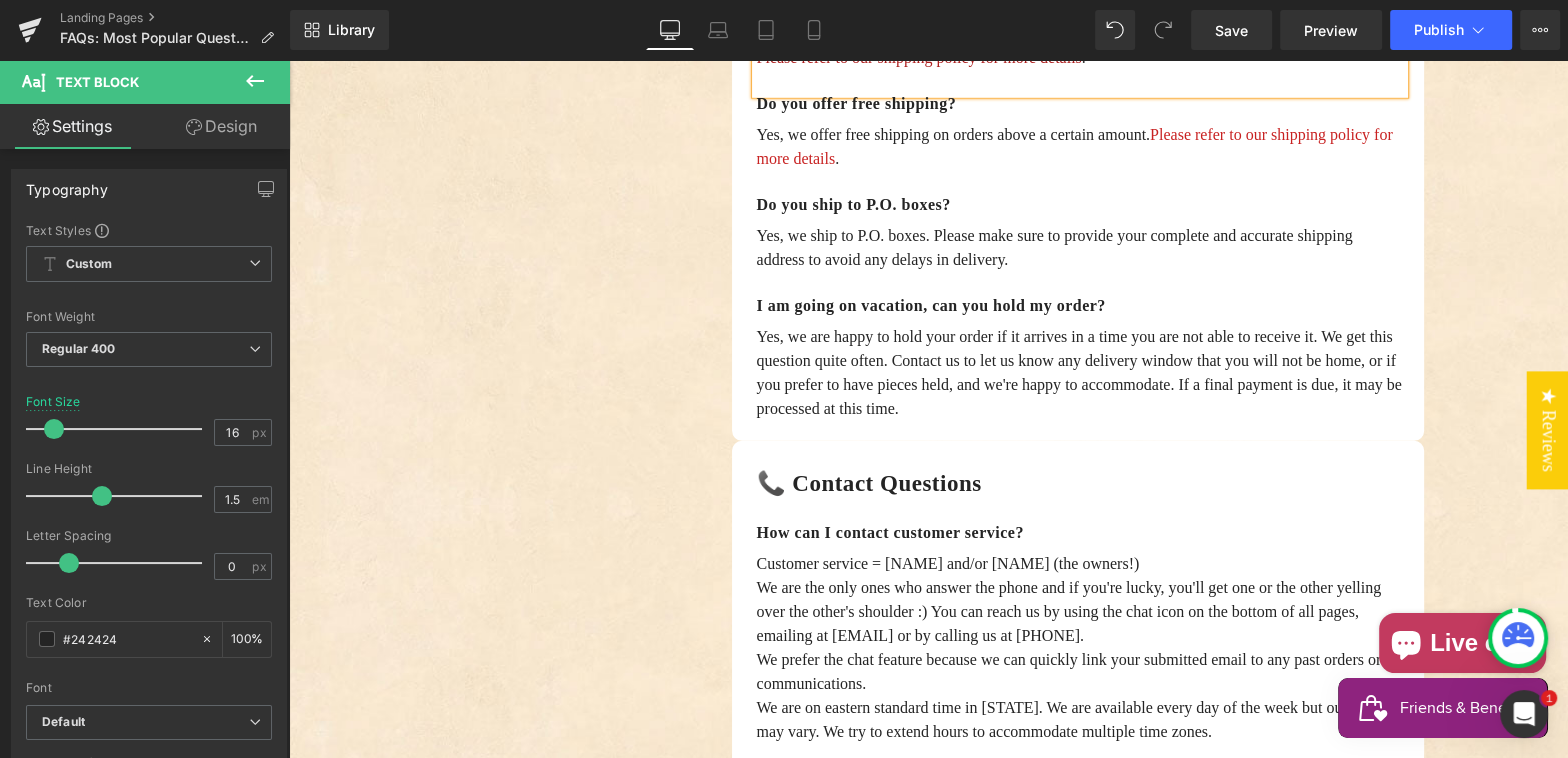 type 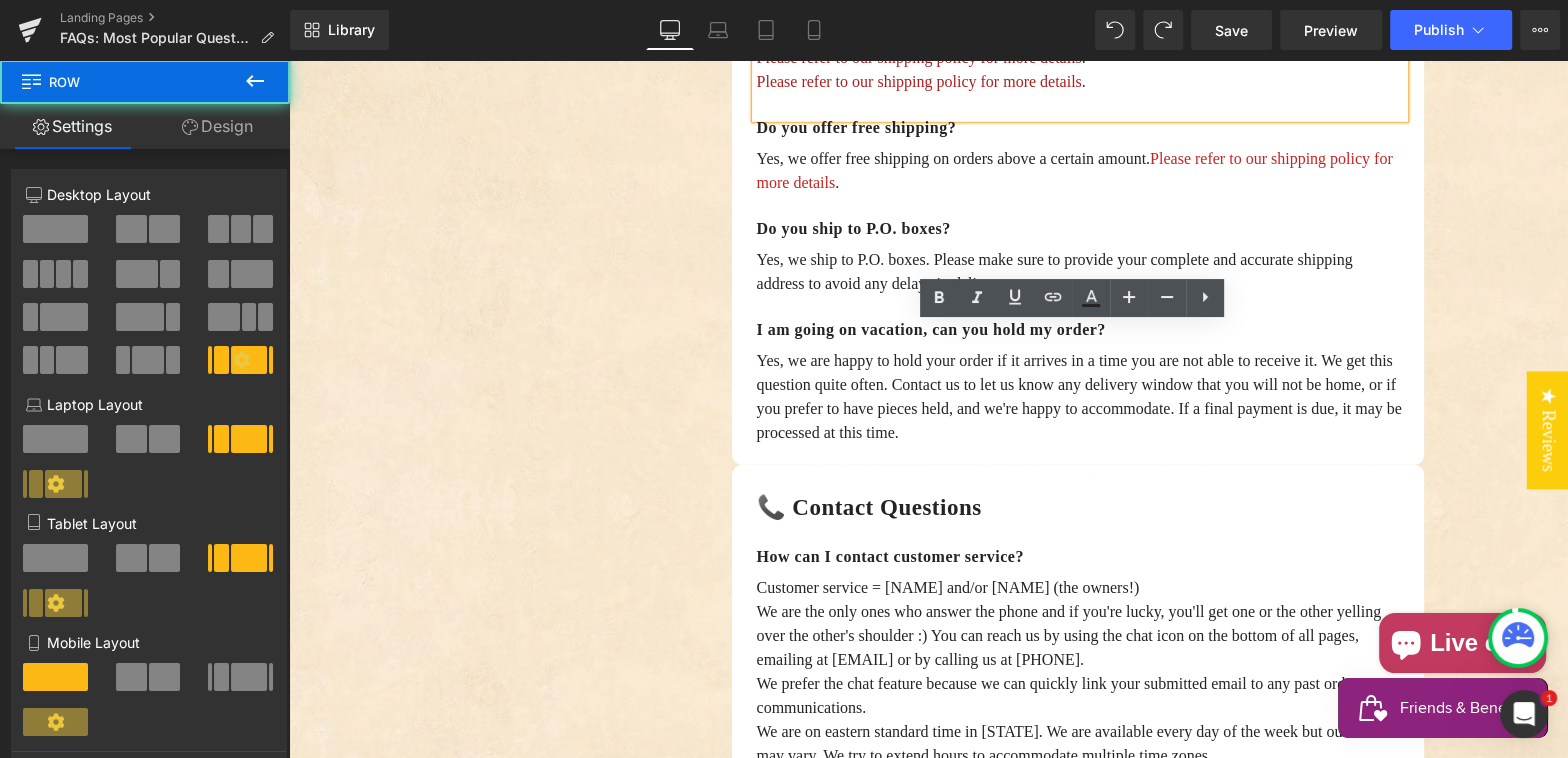 click on "💭  General Questions Text Block         💍  Product Questions Text Block         💰  Payment Questions Text Block         ✈️  Shipping Questions Text Block         📞  Contact Questions Text Block         Row         Image         💭 General questions Heading         Row         What is your return policy? Text Block         We want you to be completely satisfied with your purchase, so we keep a fair return policy, understanding you are not trying on the jewelry before purchasing. We have easy size exchanges. For returns and exchanges, please see our  Store Policy Page . Text Block         How do I track my order? Text Block         Please use the  Order Lookup page  or log in to your account at the top of any page. Please have your order number and email address available. Text Block         Row         Is everything made in Greece? Text Block         Text Block         Where are you located? Text Block         Text Block         Can I find your pieces in Greece? Text Block" at bounding box center (929, -1891) 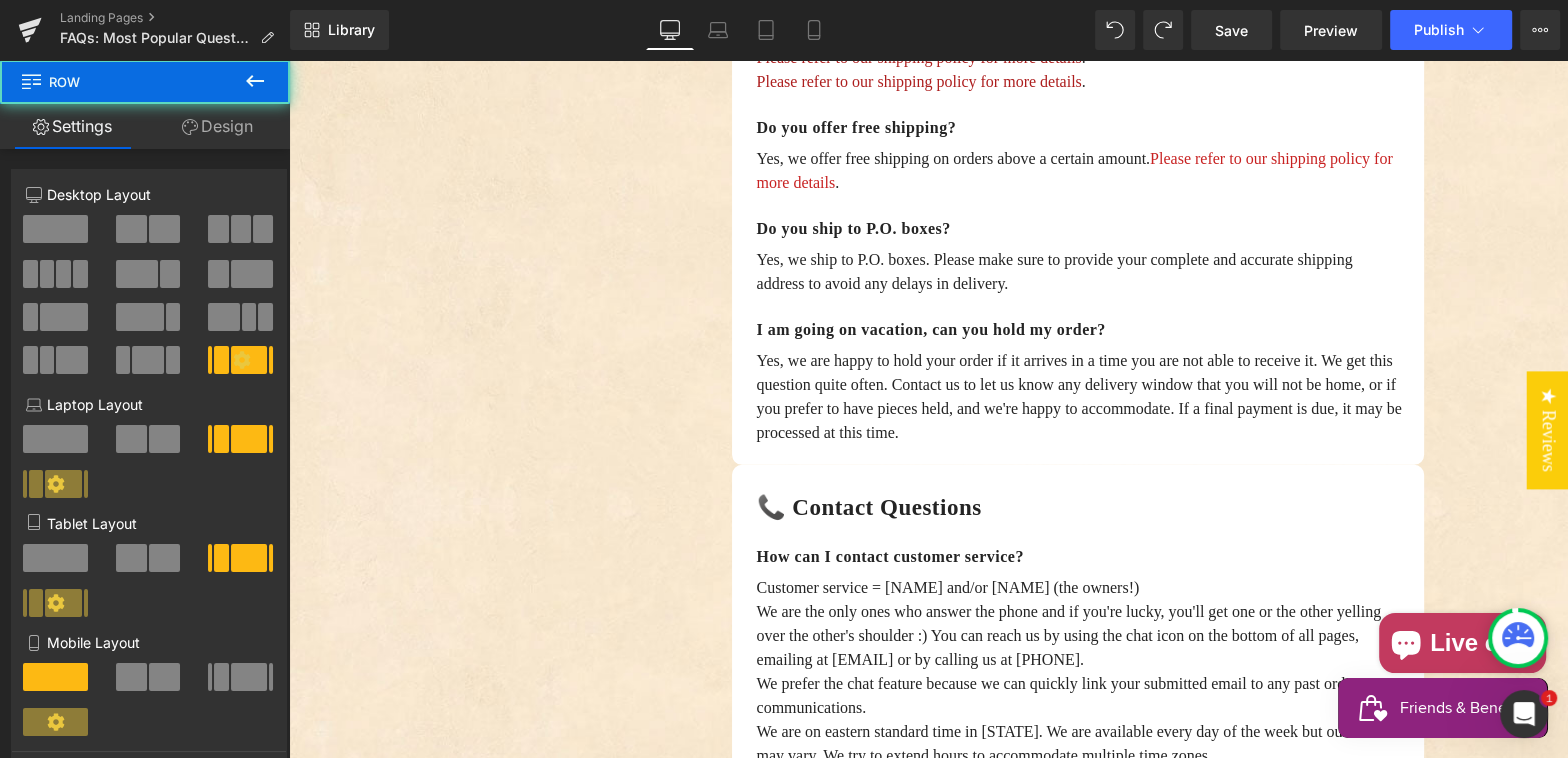 click on "Shipping cost depends on your location and the shipping method you choose. You will be able to see any shipping charges at checkout, if applicable, before you have to commit to any payment. We insure the pieces, therefore some orders will require a signature delivery." at bounding box center (1080, 10) 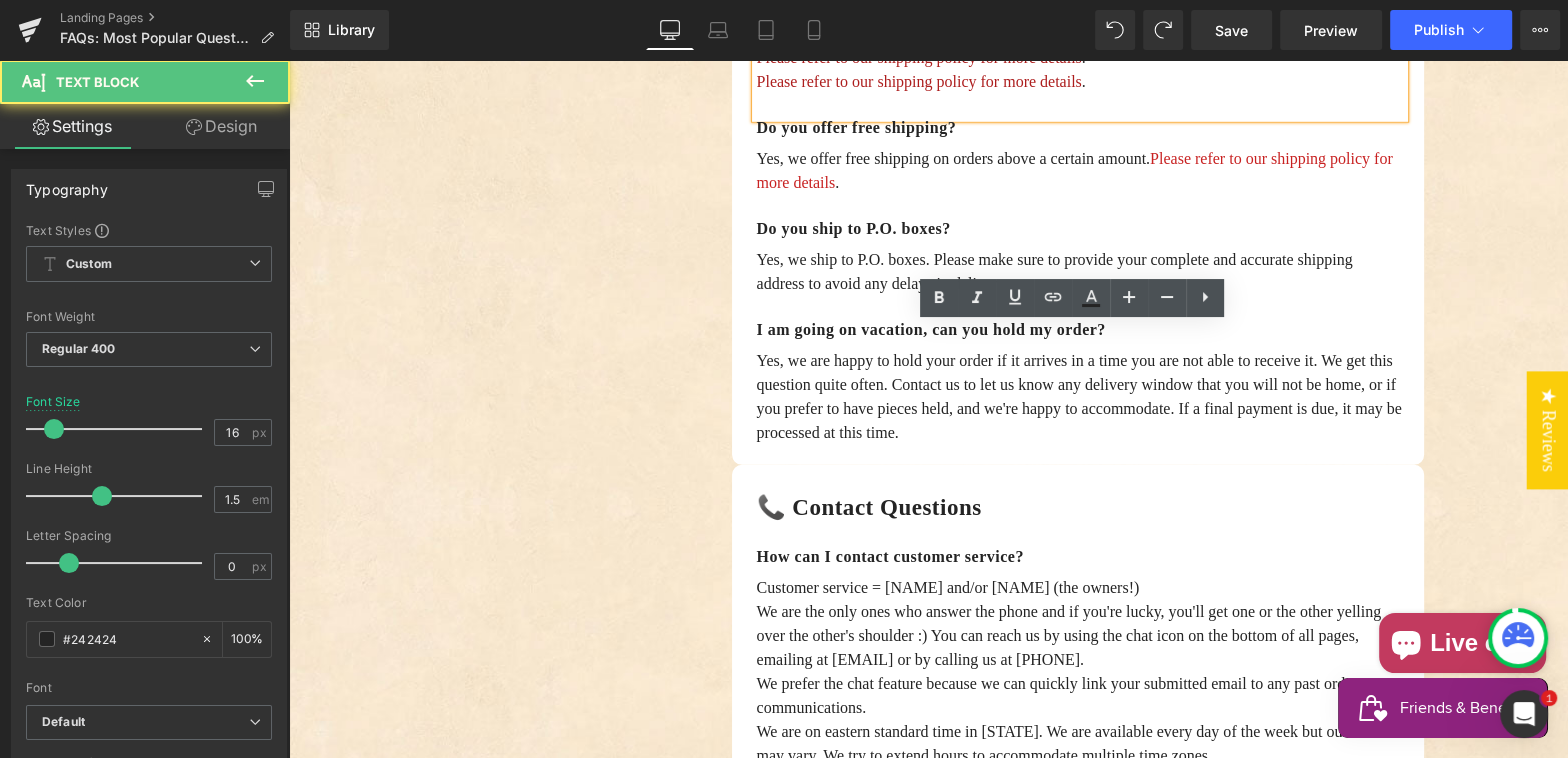 drag, startPoint x: 1134, startPoint y: 459, endPoint x: 723, endPoint y: 458, distance: 411.00122 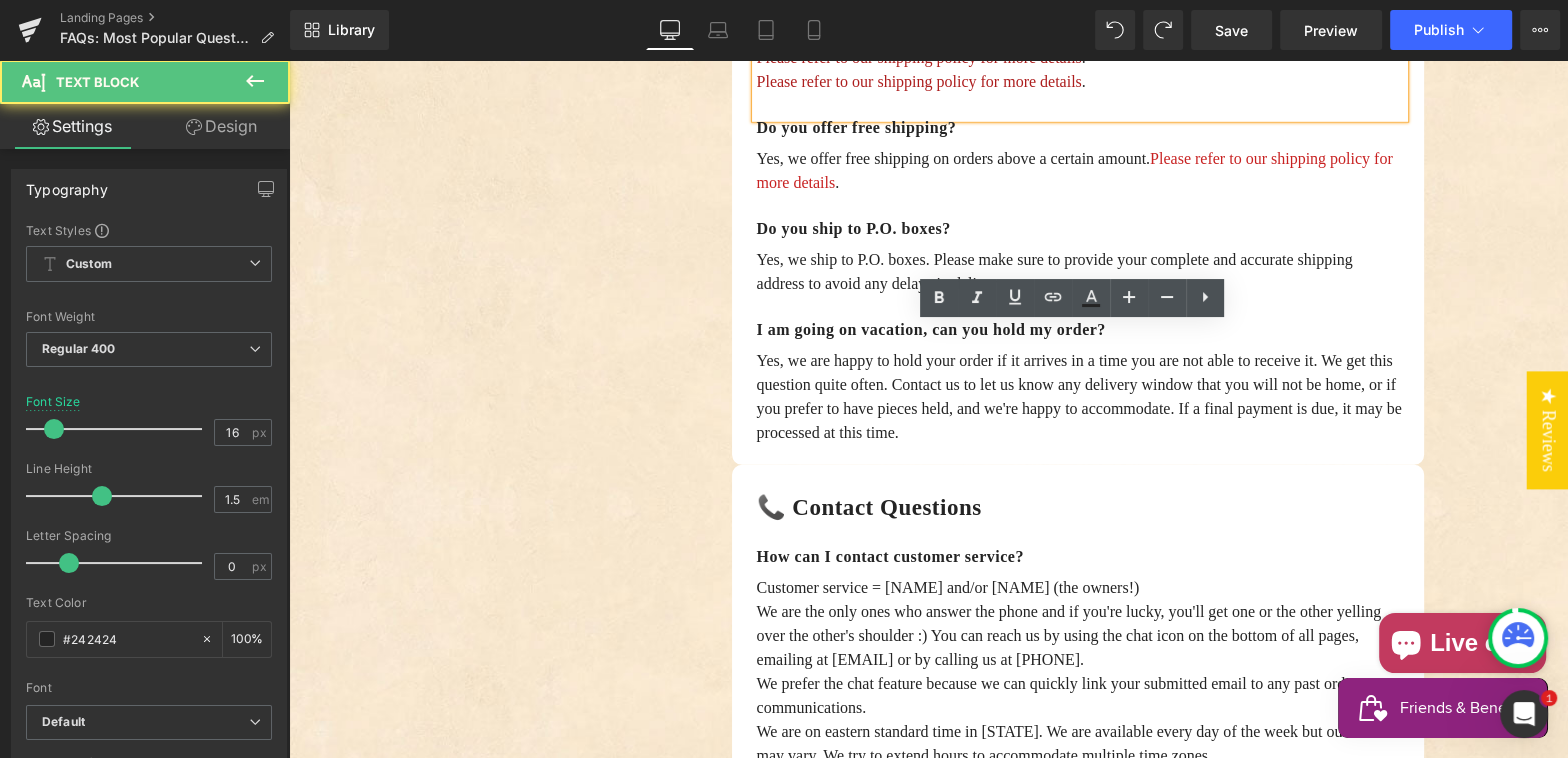 click on "✈️ Shipping Questions Heading         Row         How long does shipping take? Text Block         (Aside from In-Stock jewelry that ships within 2 business days) Expect to receive your order within 2 to 6 weeks. Each listing will give a closer estimate. Please refer to  our shipping policy for more details . Our workshops make your piece from scratch, to your size and specifications. This is about 5-20 workdays, depending upon the complexity of the piece and if we need to source gemstones.  Once it leaves Greece, it can take 5-10 days for shipping and to get through Customs. Once it gets to us in [STATE], we ship it out same day after a final quality control check.  Need something right away?  We have some items in stock in our Athena Express collection . In stock items are on a first come, first serve basis.  Text Block         How much does shipping cost? Text Block         Please refer to our shipping policy for more details .  Please refer to our shipping policy for more details .  Text Block" at bounding box center (1078, -6) 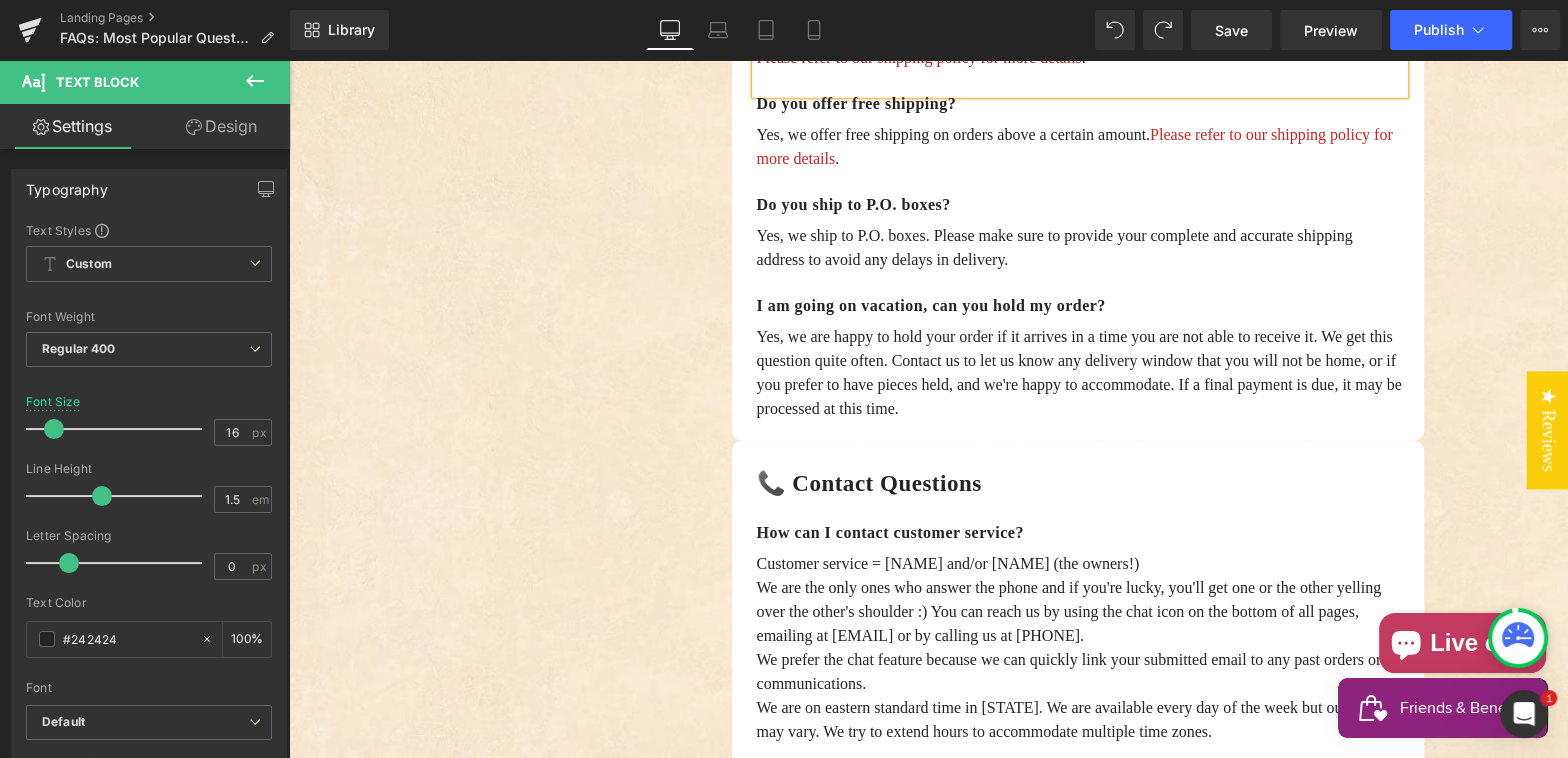 click on "💭  General Questions Text Block         💍  Product Questions Text Block         💰  Payment Questions Text Block         ✈️  Shipping Questions Text Block         📞  Contact Questions Text Block         Row         Image         💭 General questions Heading         Row         What is your return policy? Text Block         We want you to be completely satisfied with your purchase, so we keep a fair return policy, understanding you are not trying on the jewelry before purchasing. We have easy size exchanges. For returns and exchanges, please see our  Store Policy Page . Text Block         How do I track my order? Text Block         Please use the  Order Lookup page  or log in to your account at the top of any page. Please have your order number and email address available. Text Block         Row         Is everything made in Greece? Text Block         Text Block         Where are you located? Text Block         Text Block         Can I find your pieces in Greece? Text Block" at bounding box center (929, -1903) 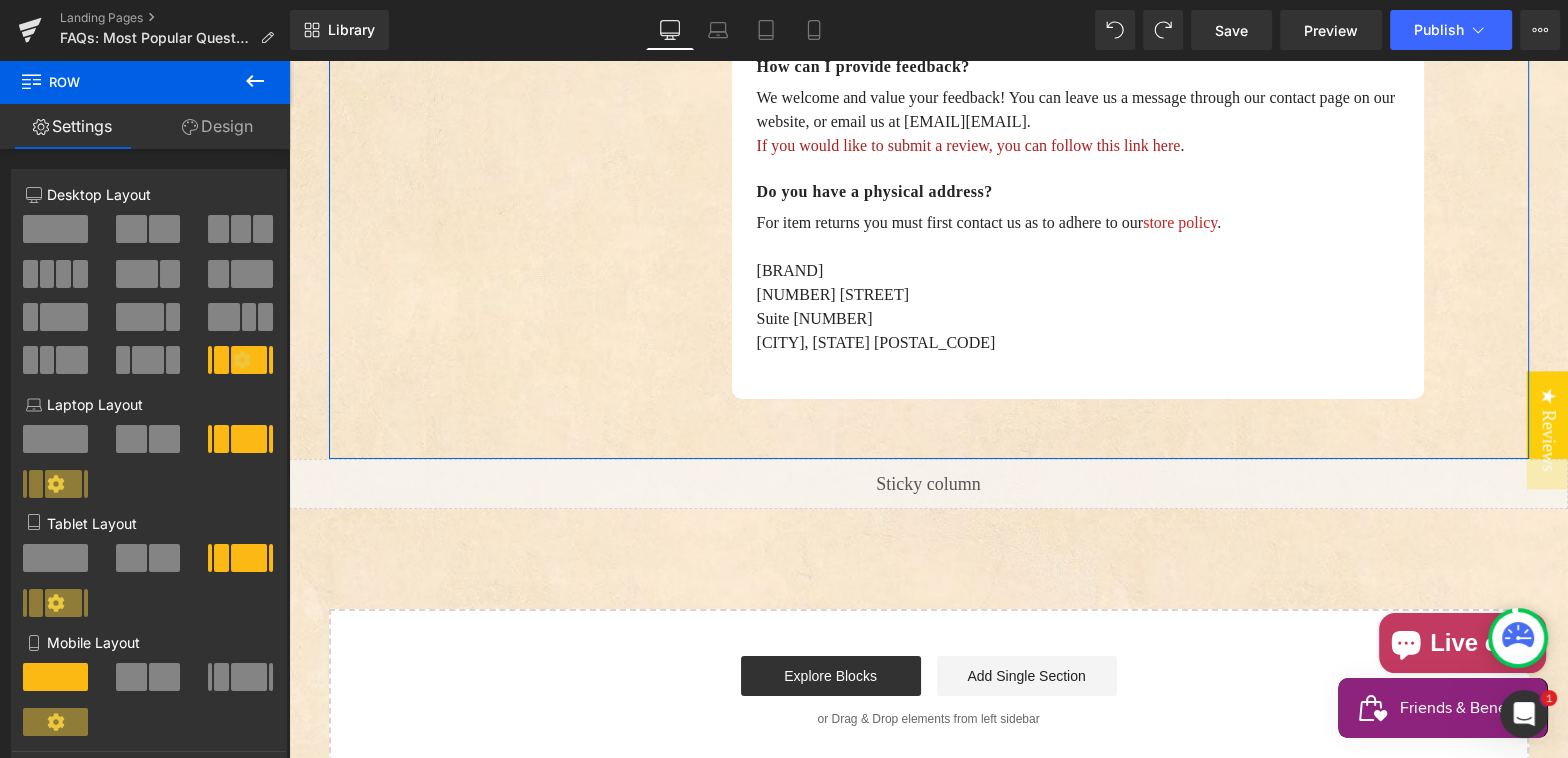 scroll, scrollTop: 6435, scrollLeft: 0, axis: vertical 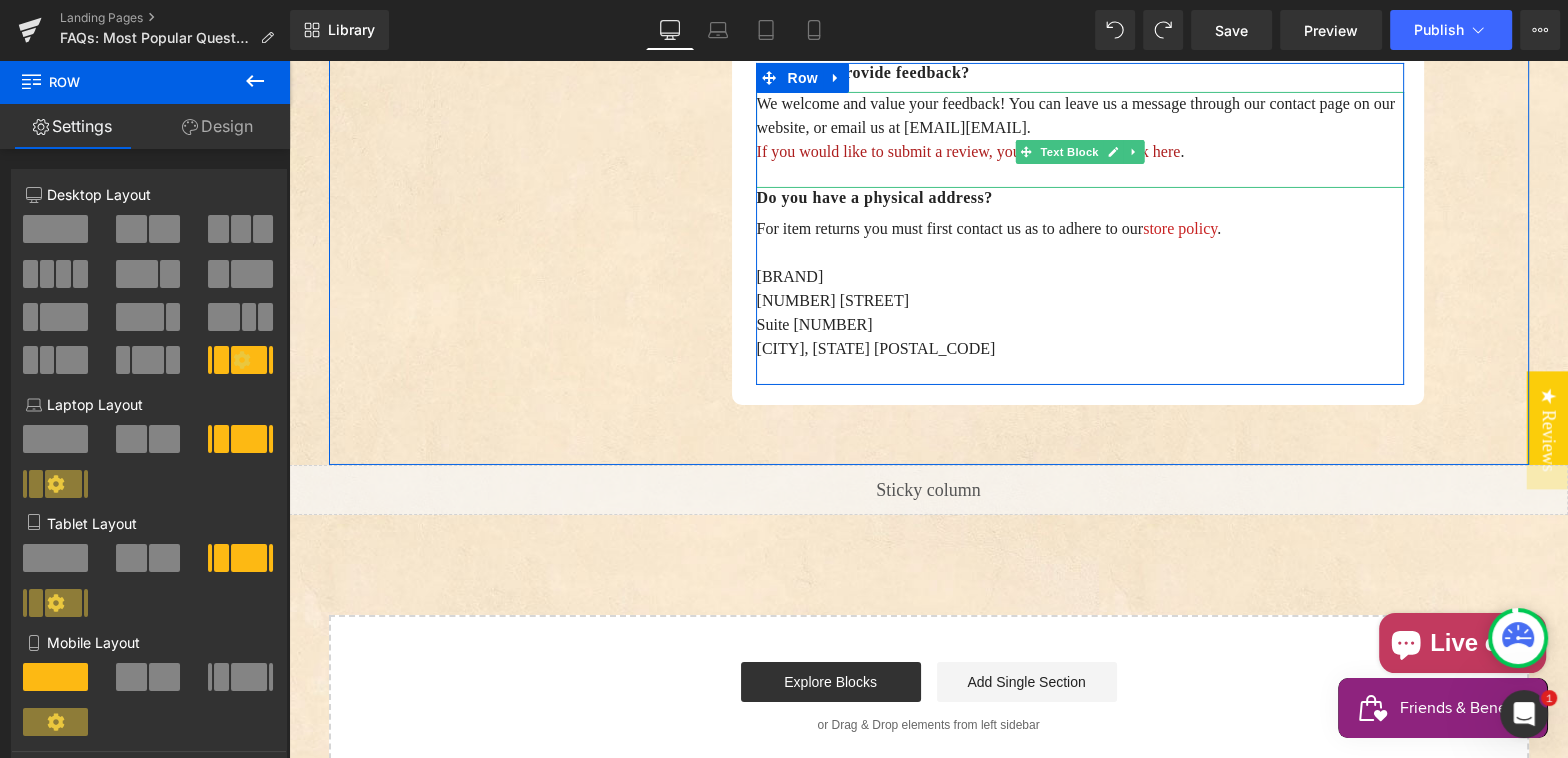 click on "If you would like to submit a review, you can follow this link here ." at bounding box center [1080, 152] 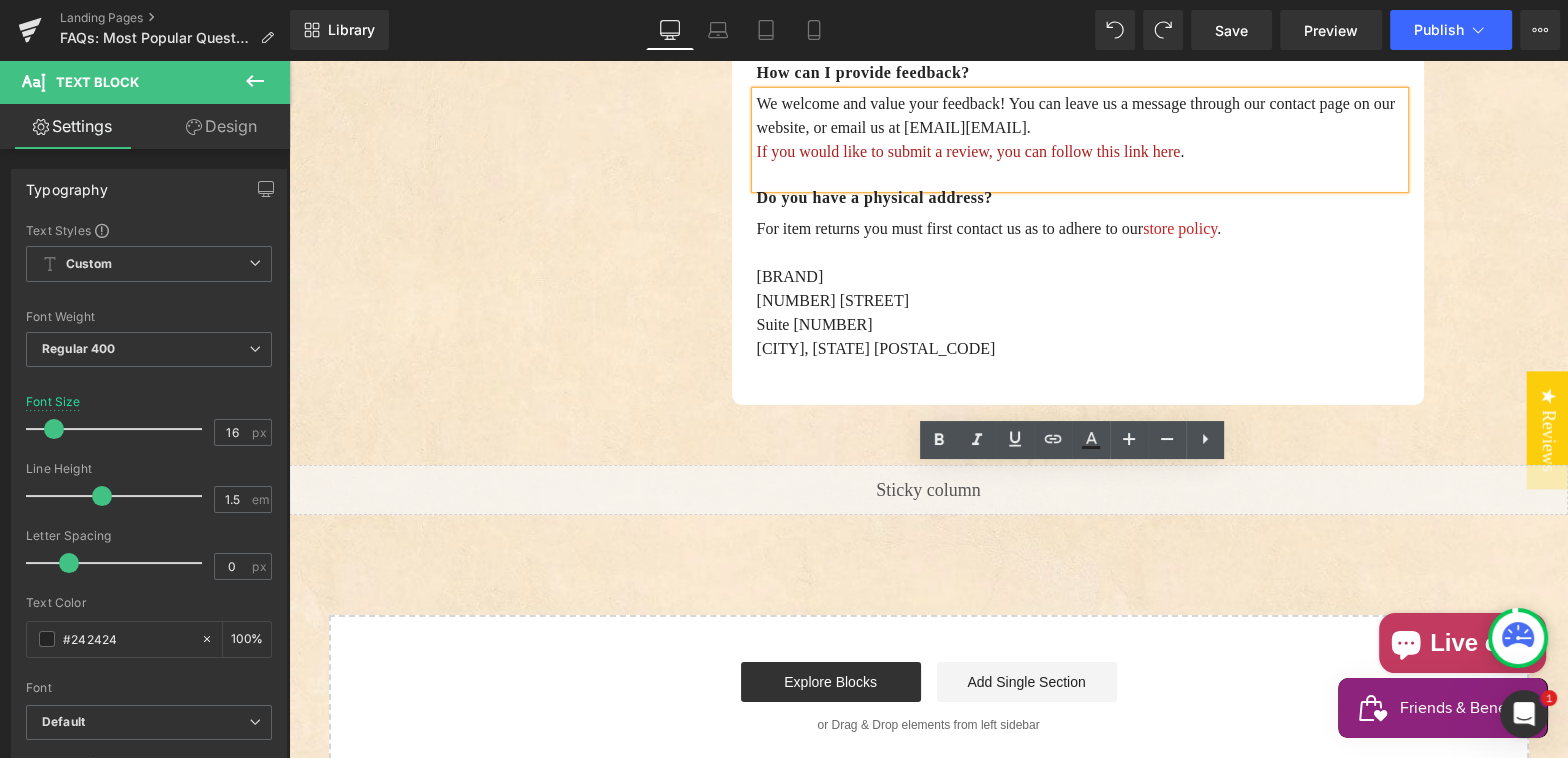 drag, startPoint x: 1233, startPoint y: 531, endPoint x: 732, endPoint y: 530, distance: 501.001 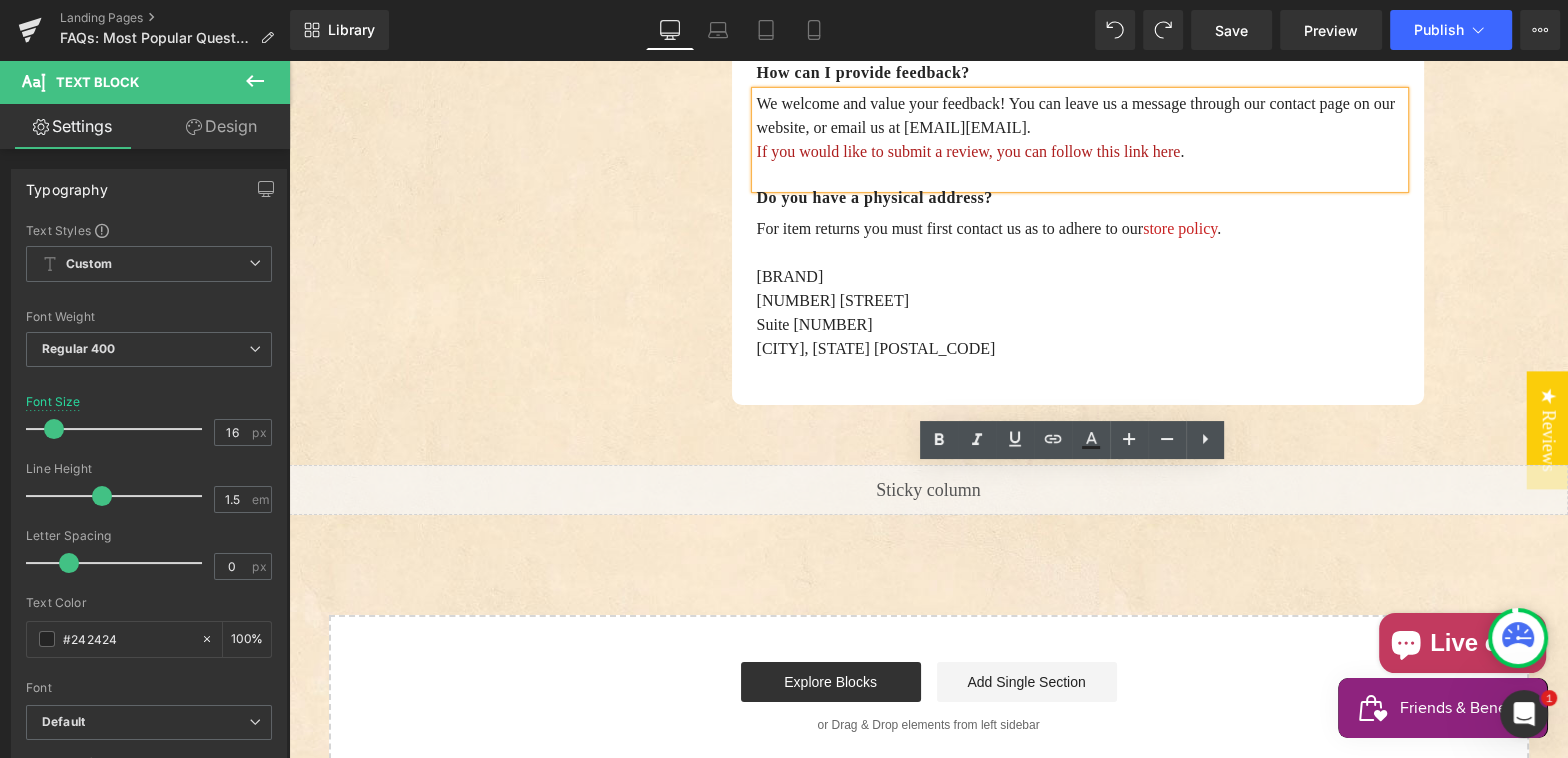 click on "📞 Contact Questions Heading         Row         How can I contact customer service? Text Block         Customer service = [PERSON] and/or [PERSON] (the owners!)  We are the only ones who answer the phone and if you're lucky, you'll get one or the other yelling over the other's shoulder :) You can reach us by using the chat icon on the bottom of all pages, emailing [EMAIL] or by calling us at [PHONE].   We prefer the chat feature because we can quickly link your submitted email to any past orders or communications.   We are on eastern standard time in New Jersey. We are available every day of the week but our hours may vary. We try to extend hours to accommodate multiple time zones.  Text Block         What are your business hours? Text Block         Our business hours are [NUMBER] days a week, with varying hours. We communicate with multiple time zones and countries almost every day, so give us a try!  Text Block         Row         How can I provide feedback? Text Block         .  ." at bounding box center (1078, 20) 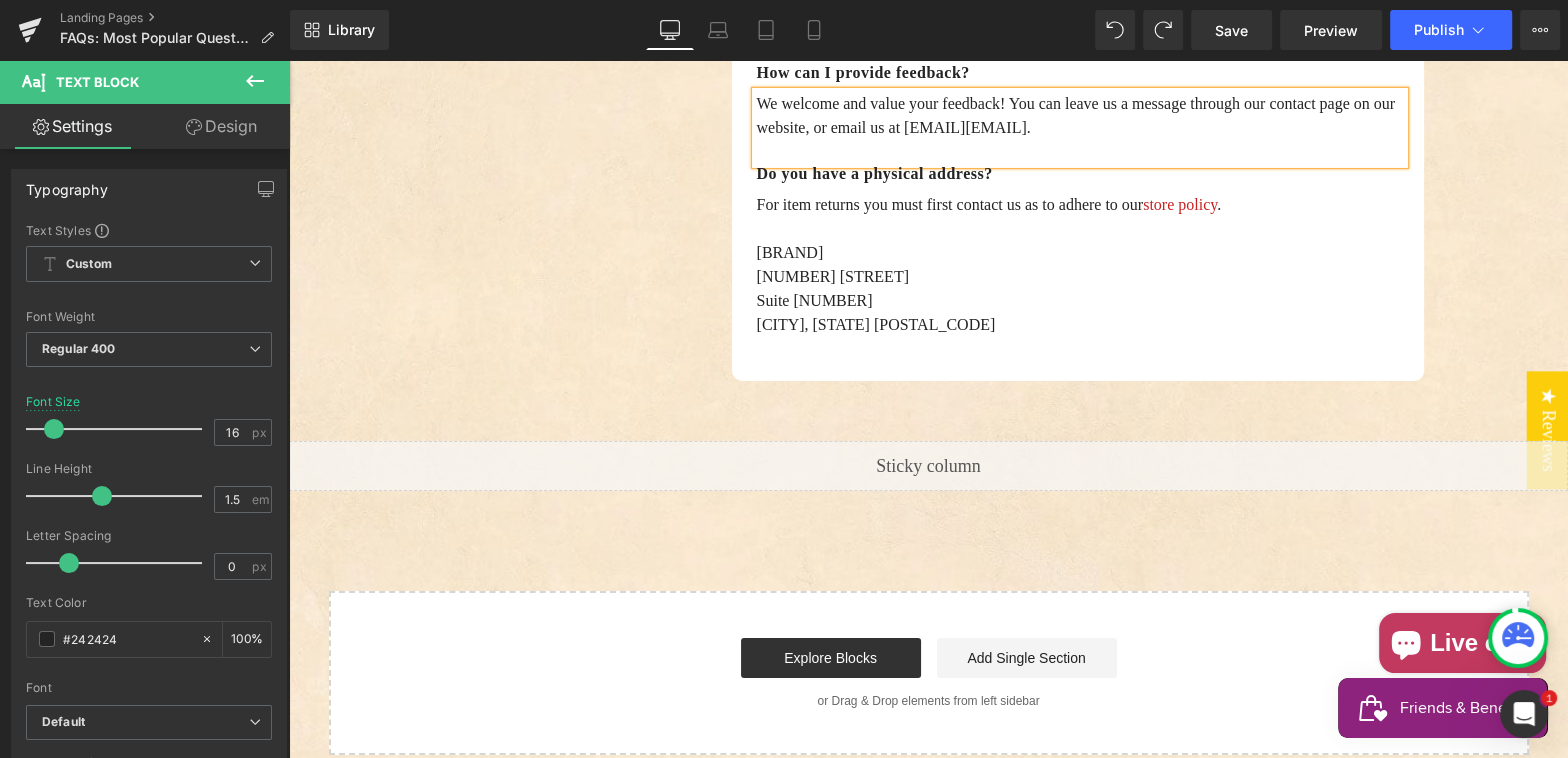 click on "We welcome and value your feedback! You can leave us a message through our contact page on our website, or email us at [EMAIL]" at bounding box center [1080, 116] 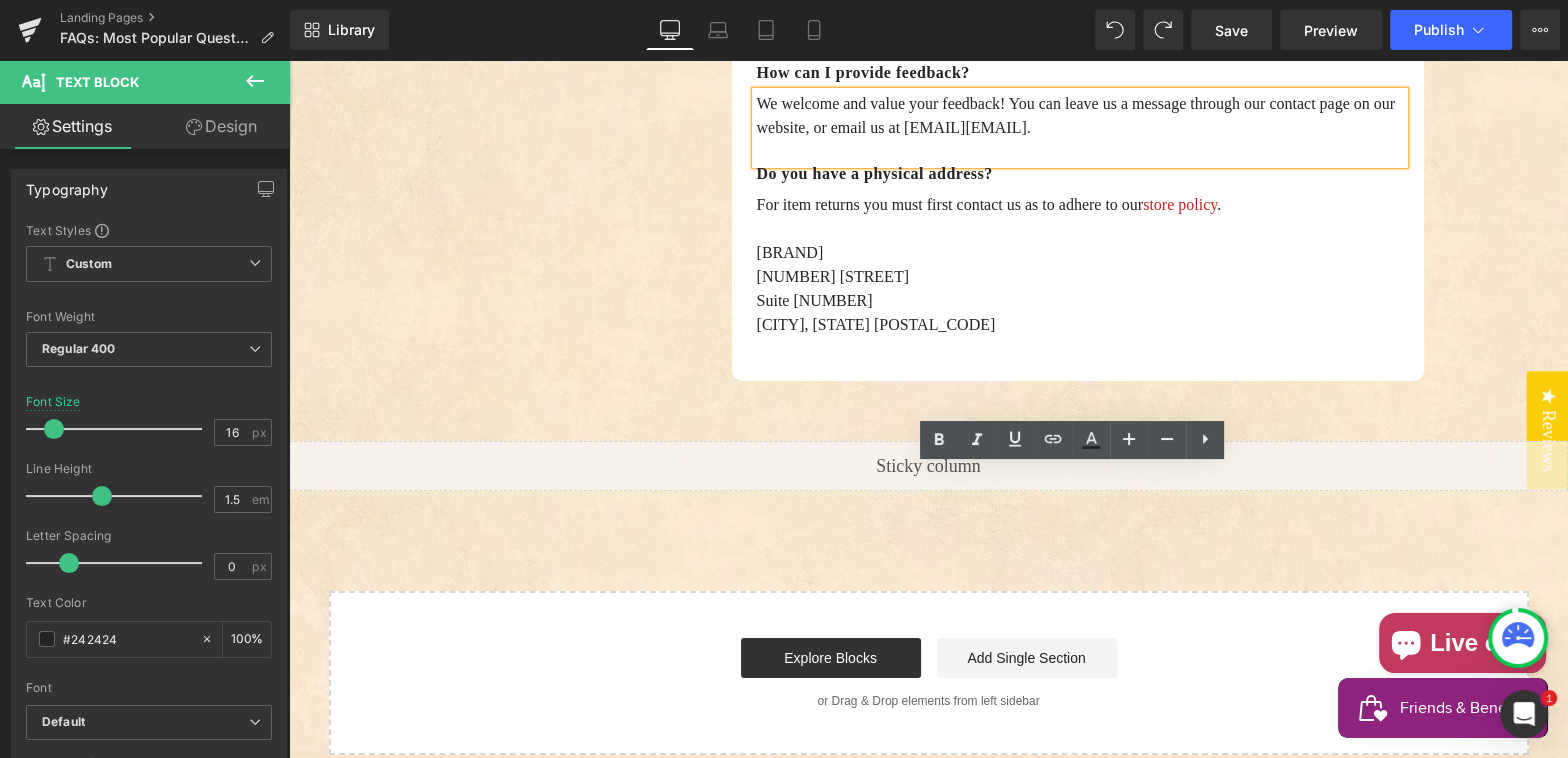 drag, startPoint x: 1198, startPoint y: 503, endPoint x: 1024, endPoint y: 485, distance: 174.92856 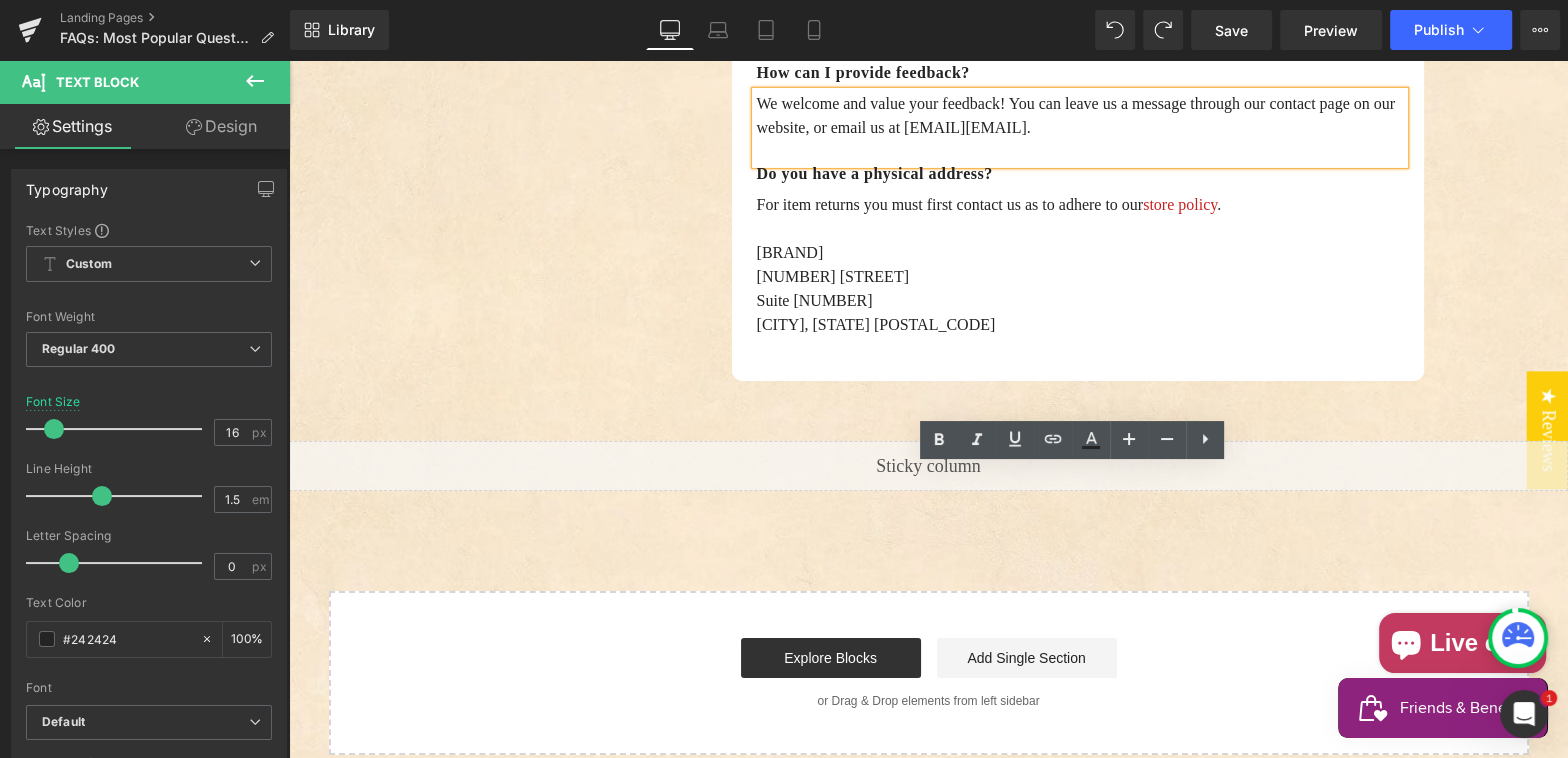 click on "We welcome and value your feedback! You can leave us a message through our contact page on our website, or email us at [EMAIL]" at bounding box center (1080, 116) 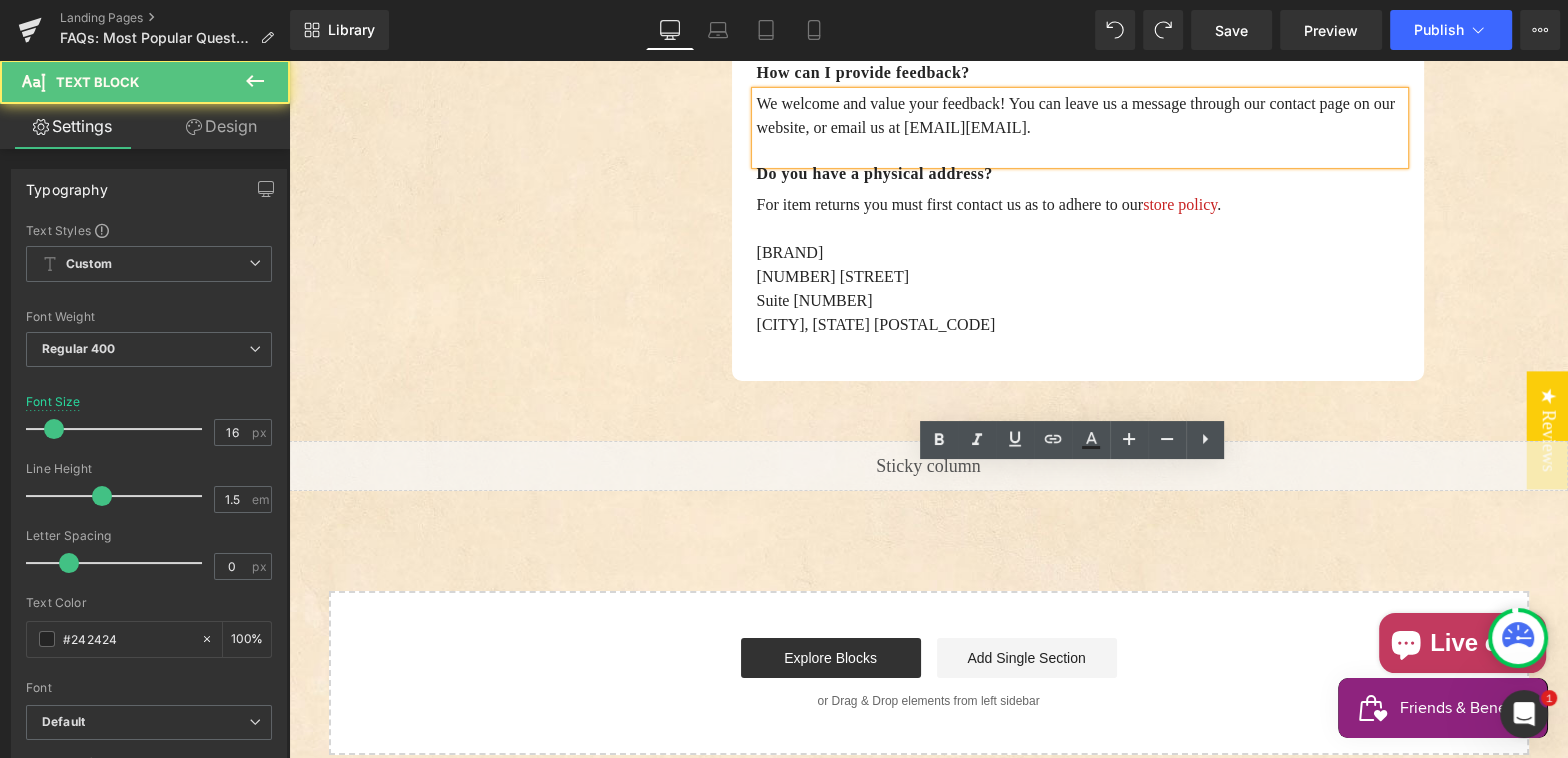 click on "We welcome and value your feedback! You can leave us a message through our contact page on our website, or email us at [EMAIL]" at bounding box center [1080, 116] 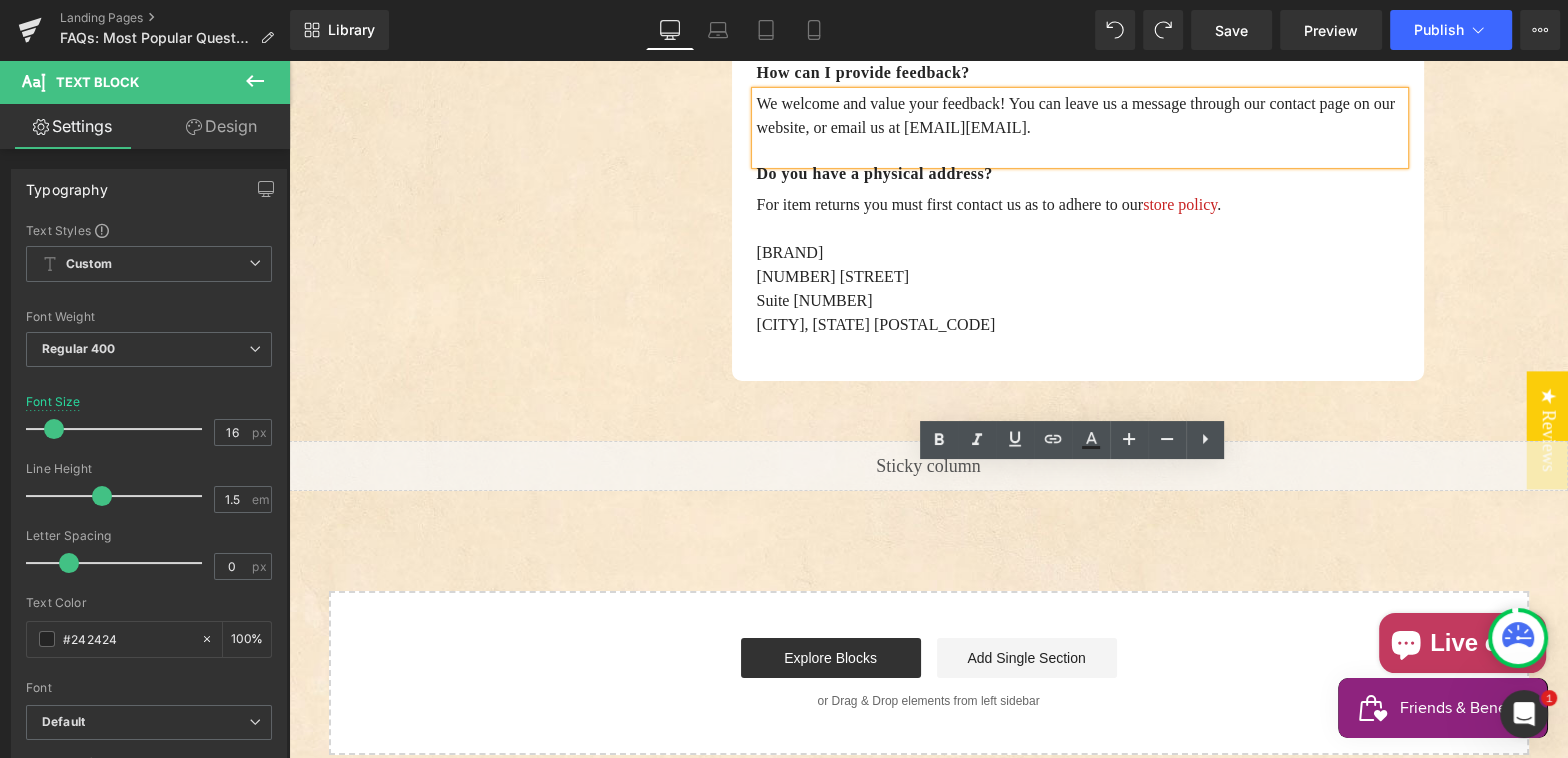 click on "We welcome and value your feedback! You can leave us a message through our contact page on our website, or email us at [EMAIL]" at bounding box center [1080, 116] 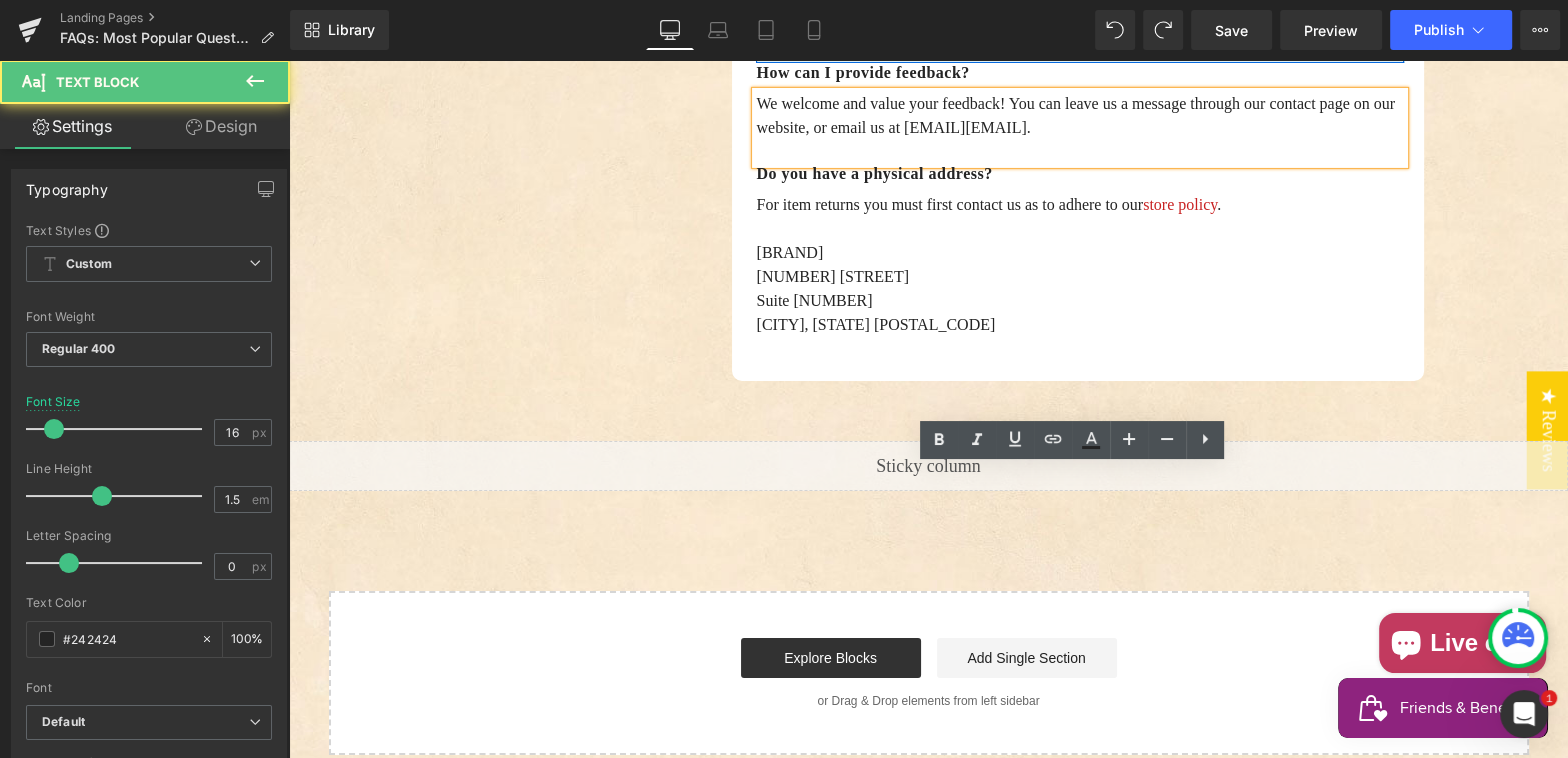 click on "Our business hours are [NUMBER] days a week, with varying hours. We communicate with multiple time zones and countries almost every day, so give us a try!" at bounding box center [1080, 27] 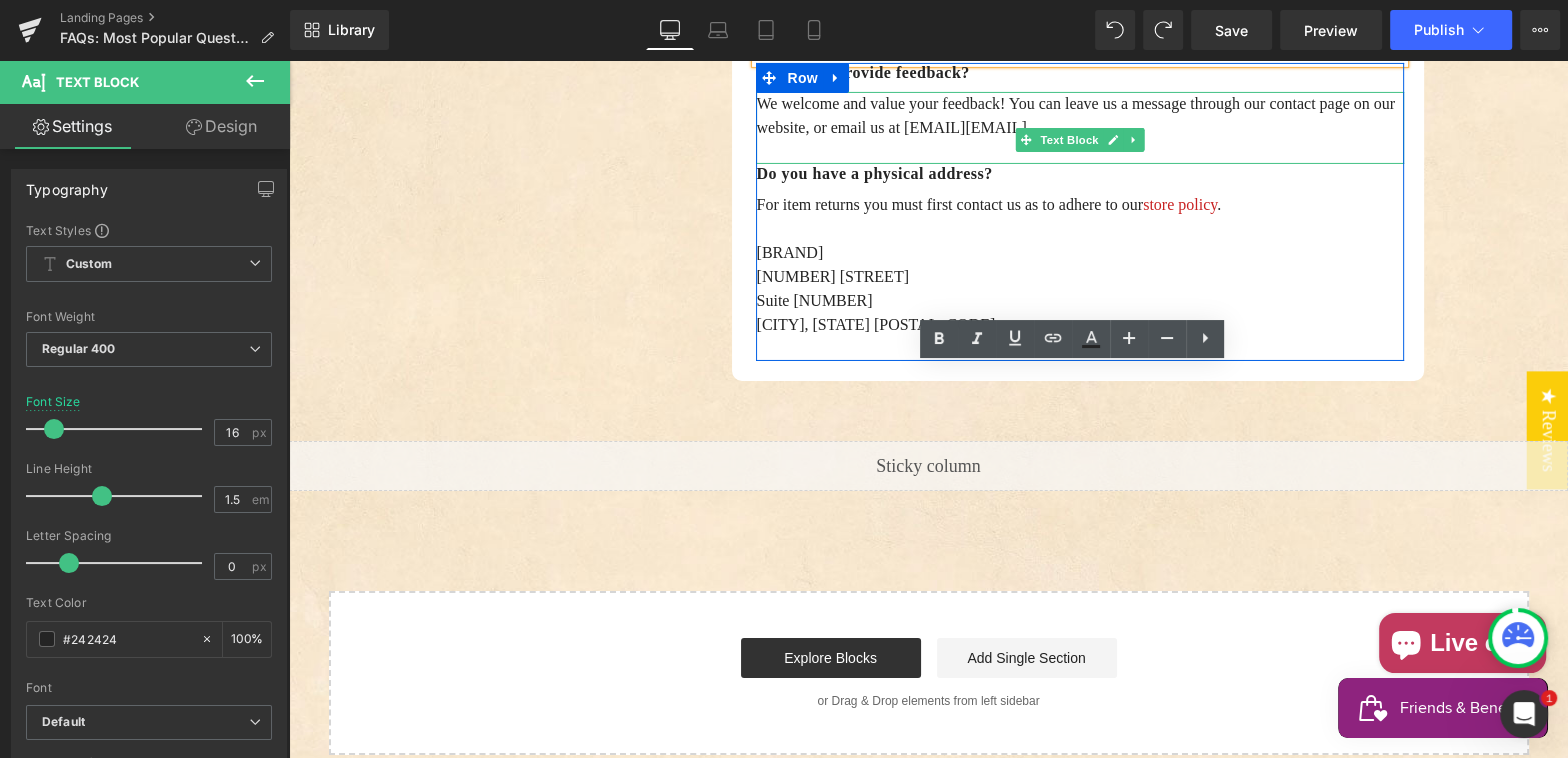 click on "We welcome and value your feedback! You can leave us a message through our contact page on our website, or email us at [EMAIL]" at bounding box center [1080, 116] 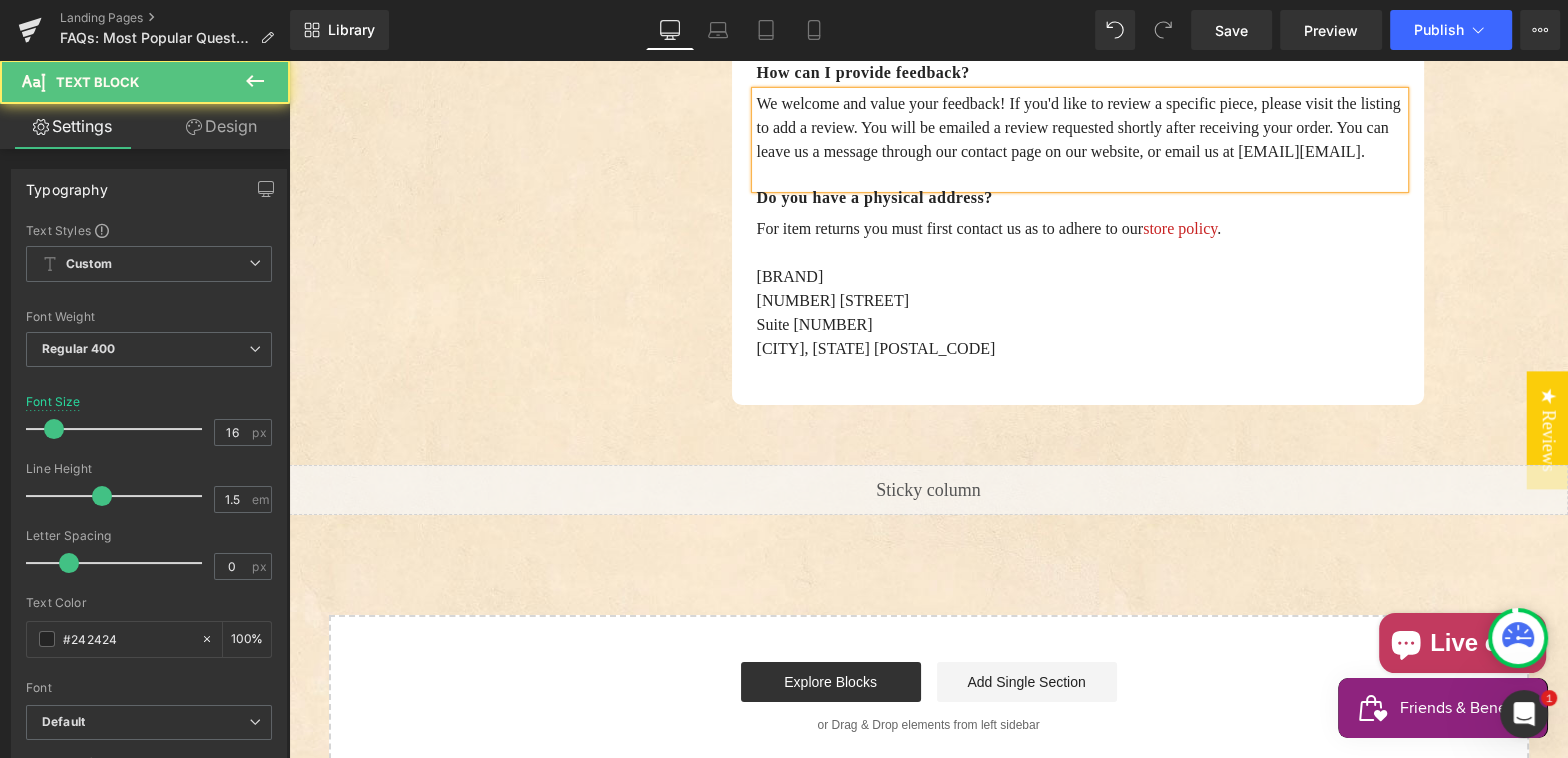 click on "We welcome and value your feedback! If you'd like to review a specific piece, please visit the listing to add a review. You will be emailed a review requested shortly after receiving your order. You can leave us a message through our contact page on our website, or email us at [EMAIL]." at bounding box center (1080, 128) 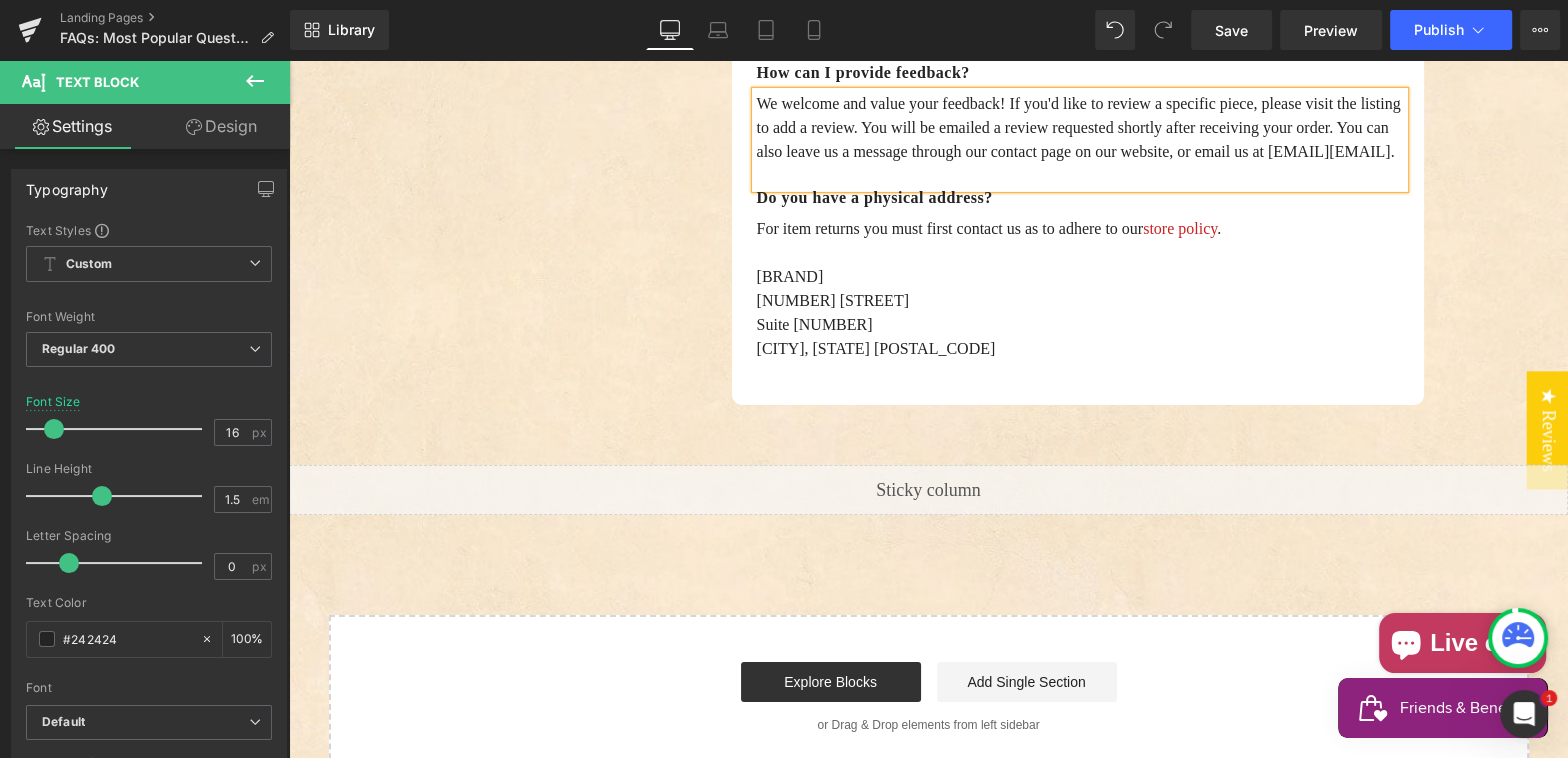 click on "We welcome and value your feedback! If you'd like to review a specific piece, please visit the listing to add a review. You will be emailed a review requested shortly after receiving your order. You can also leave us a message through our contact page on our website, or email us at [EMAIL]." at bounding box center (1080, 128) 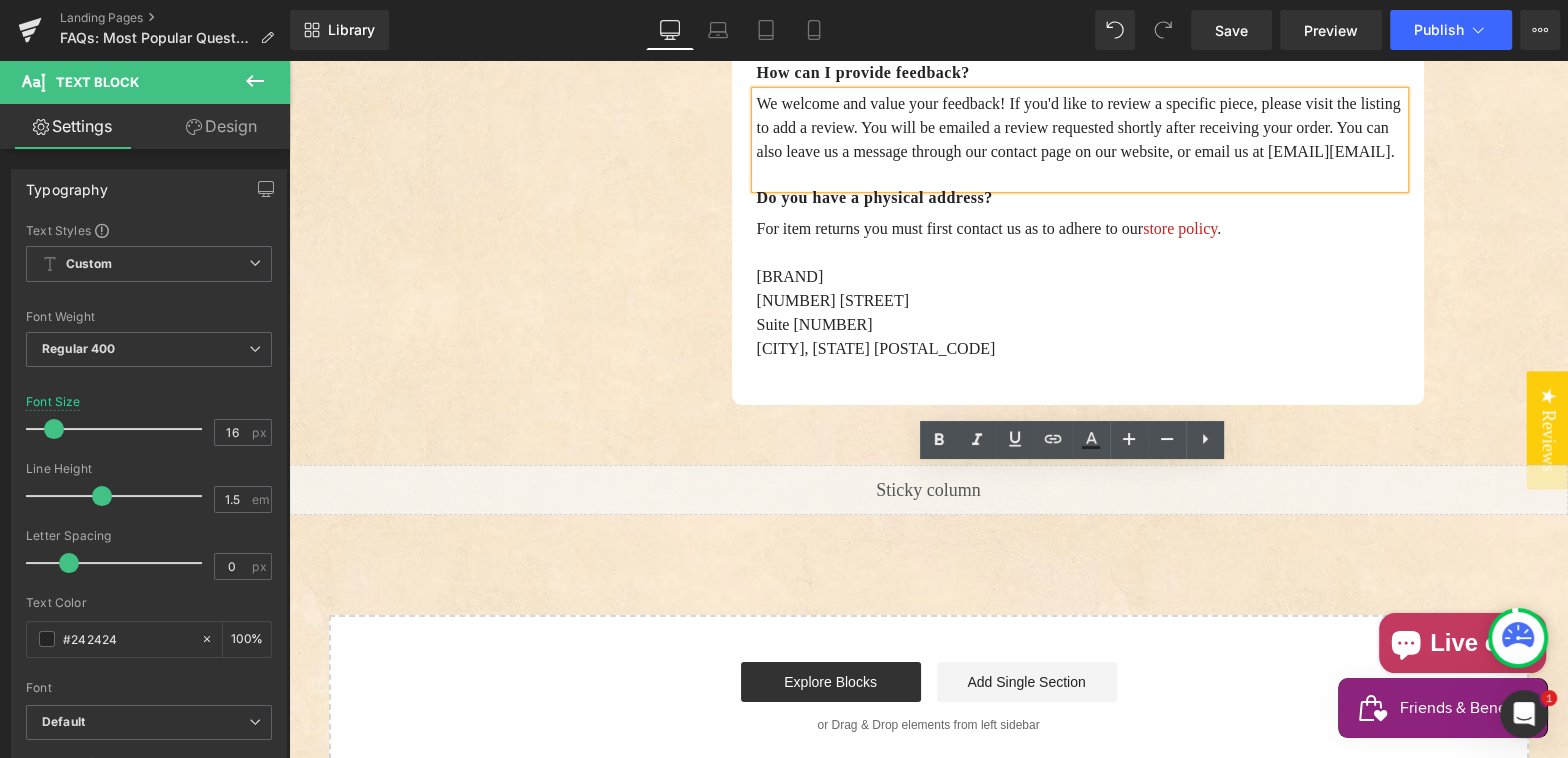 click on "We welcome and value your feedback! If you'd like to review a specific piece, please visit the listing to add a review. You will be emailed a review requested shortly after receiving your order. You can also leave us a message through our contact page on our website, or email us at [EMAIL]." at bounding box center [1080, 128] 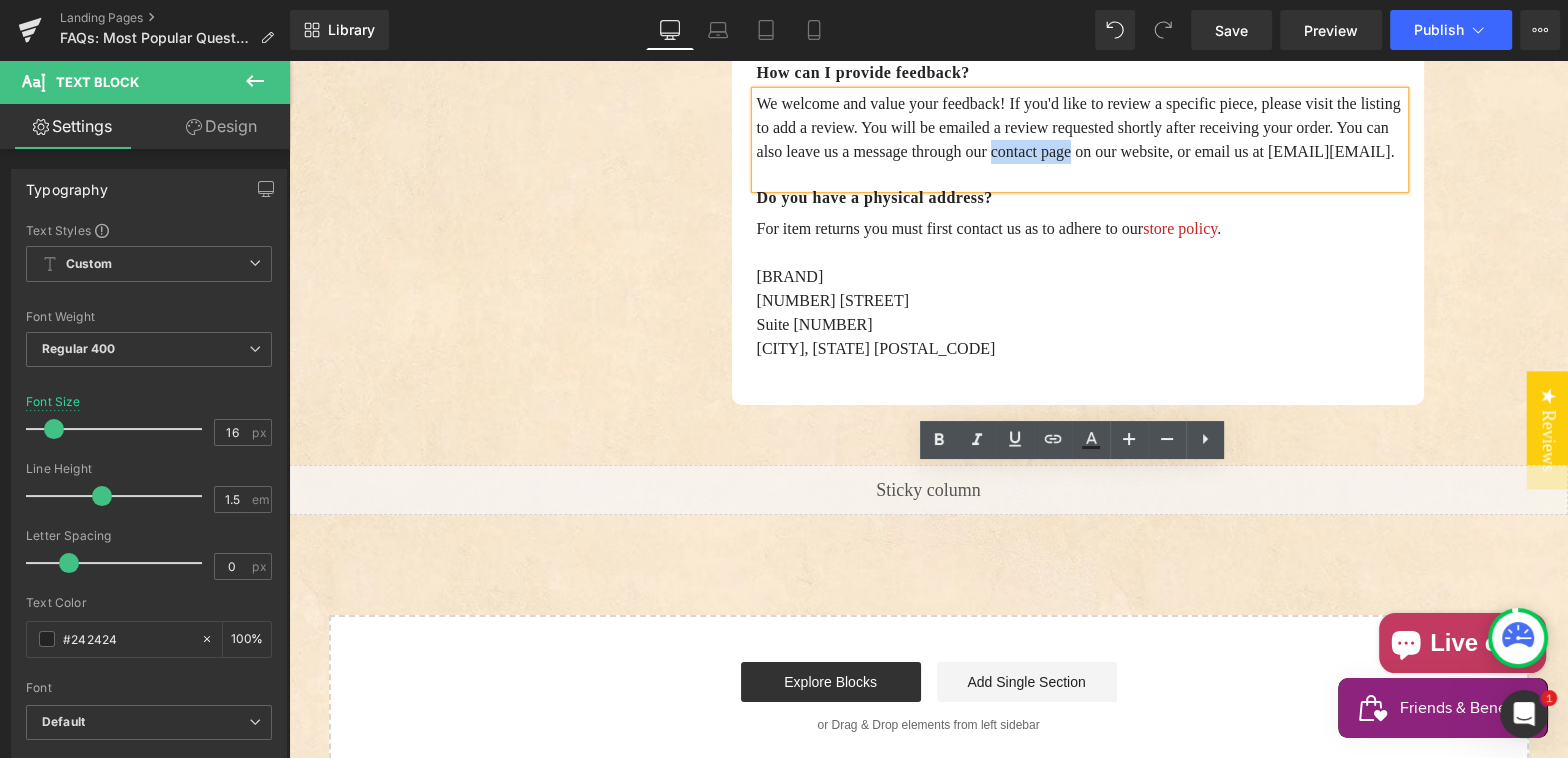 drag, startPoint x: 1153, startPoint y: 526, endPoint x: 1241, endPoint y: 531, distance: 88.14193 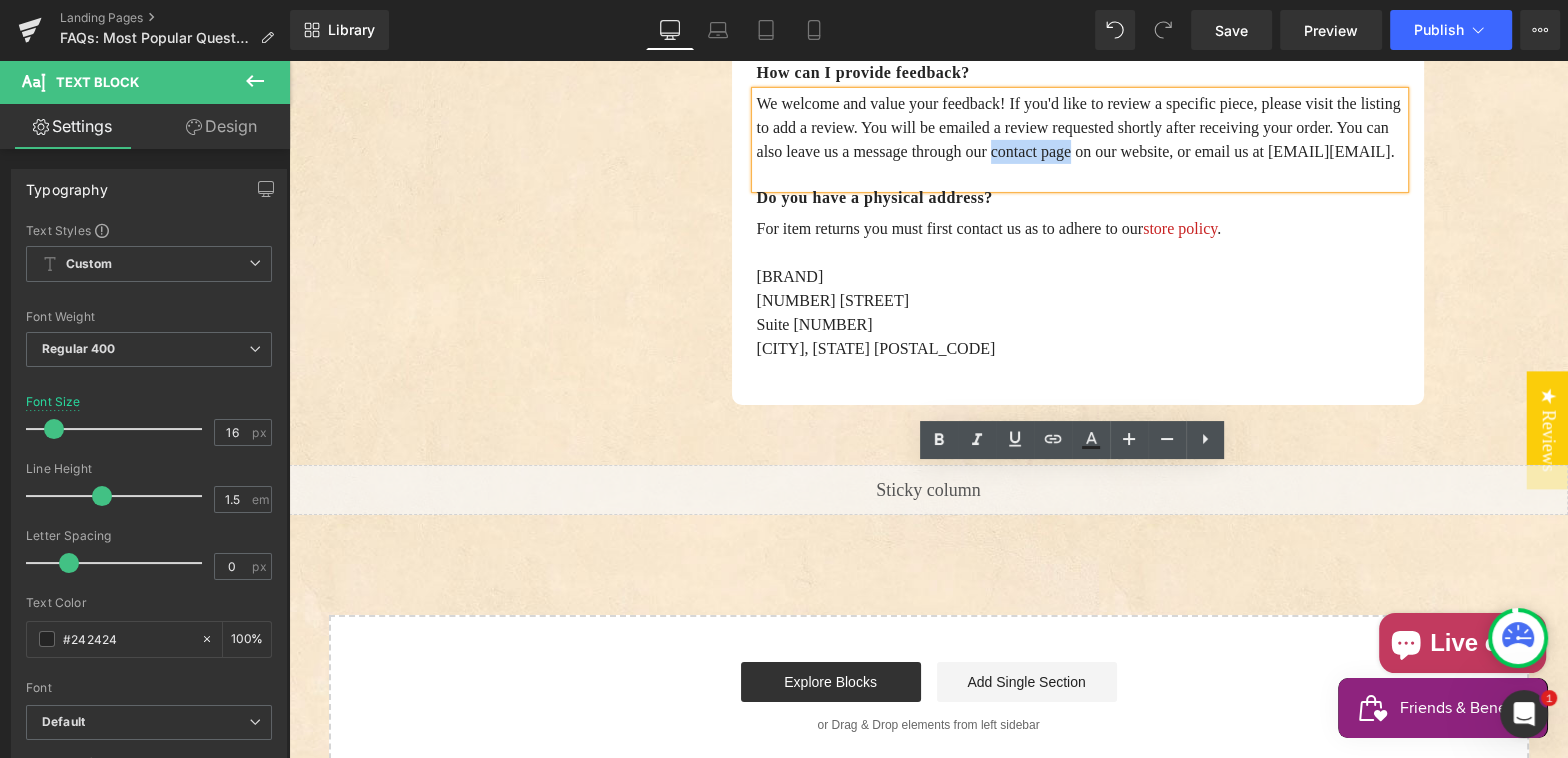 click on "We welcome and value your feedback! If you'd like to review a specific piece, please visit the listing to add a review. You will be emailed a review requested shortly after receiving your order. You can also leave us a message through our contact page on our website, or email us at [EMAIL]." at bounding box center [1080, 128] 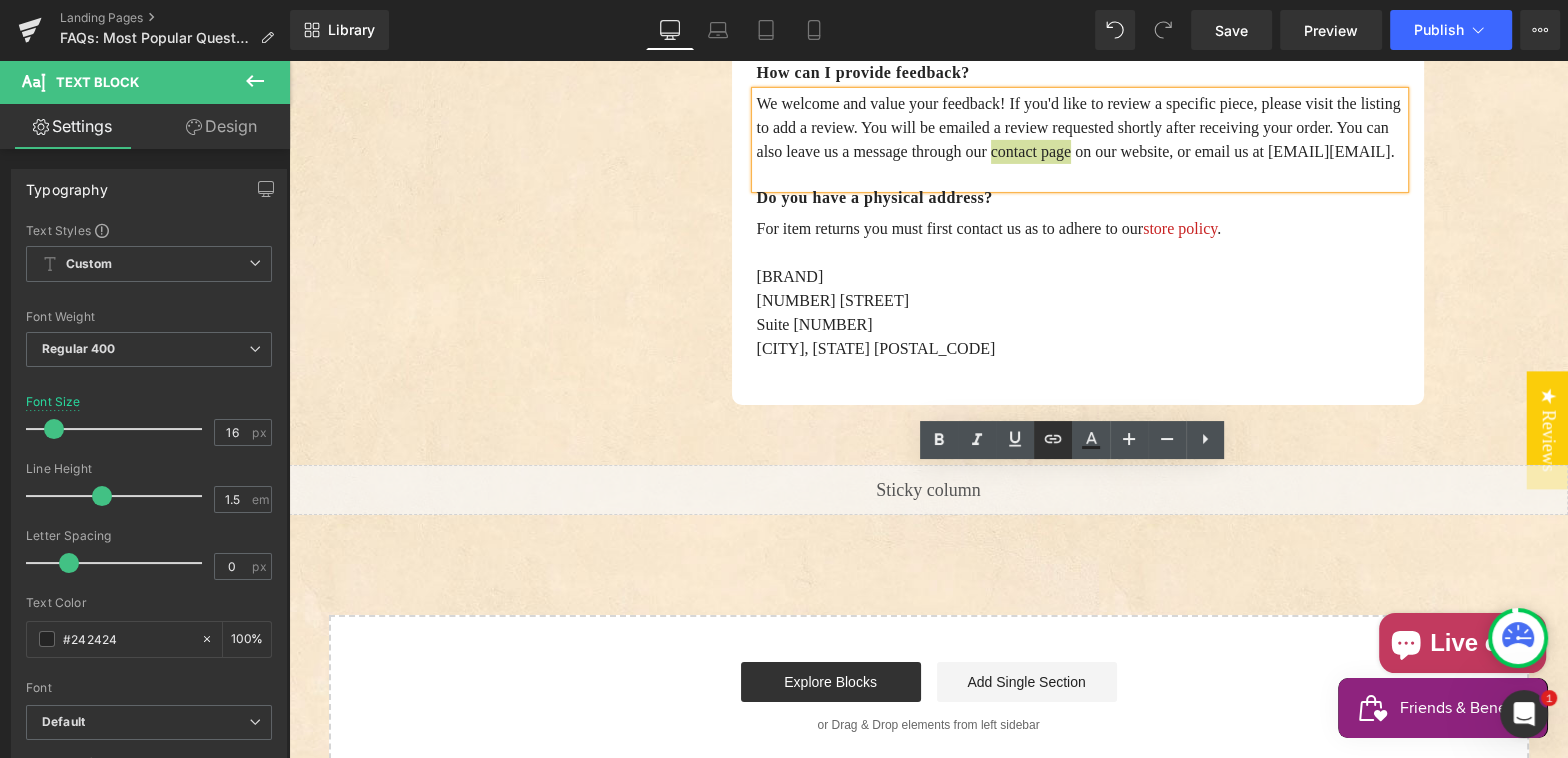 click 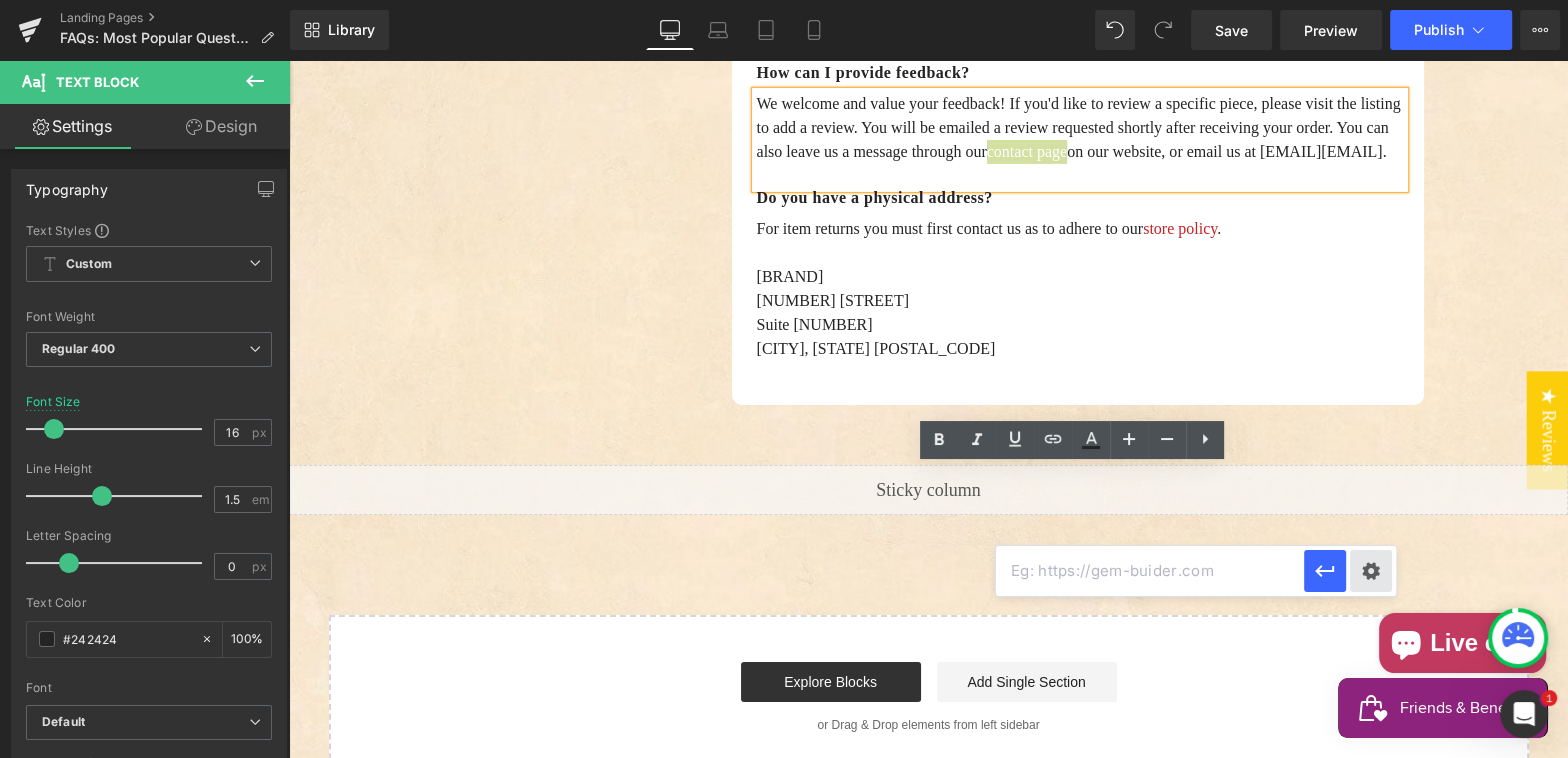 click on "Text Color Highlight Color #333333   Edit or remove link:   Edit   -   Unlink   -   Cancel" at bounding box center (784, 0) 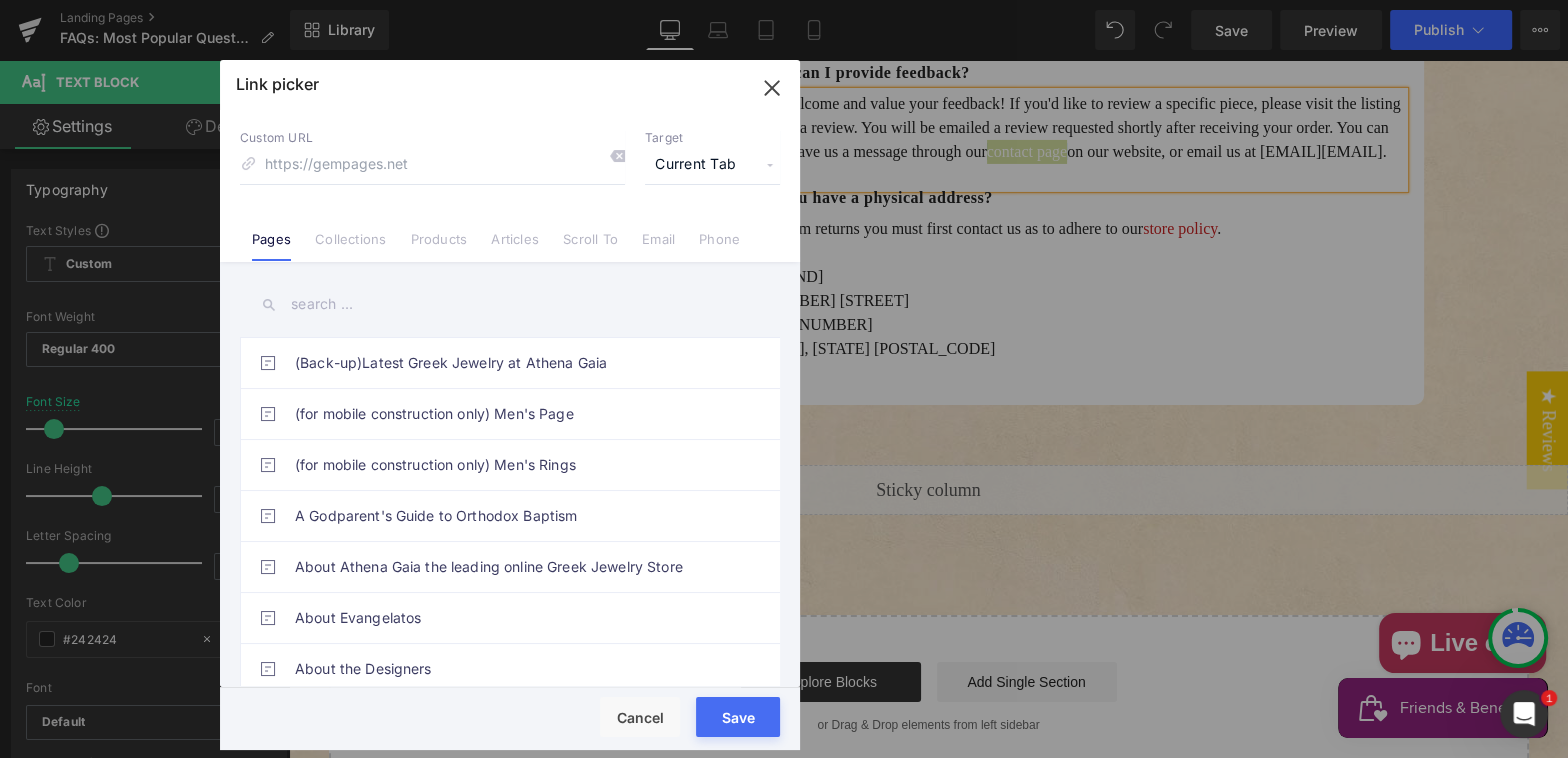 click at bounding box center (510, 304) 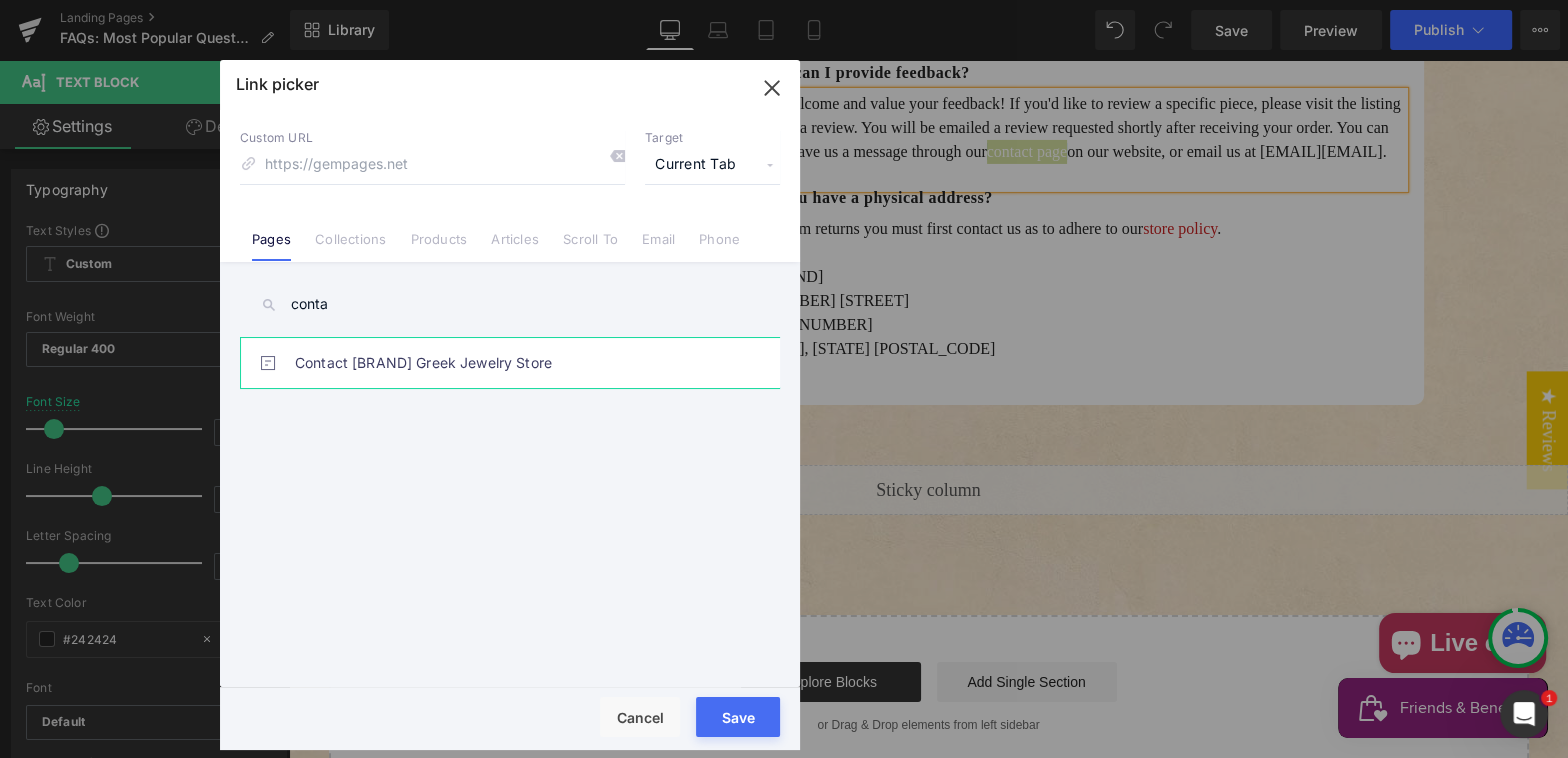 type on "conta" 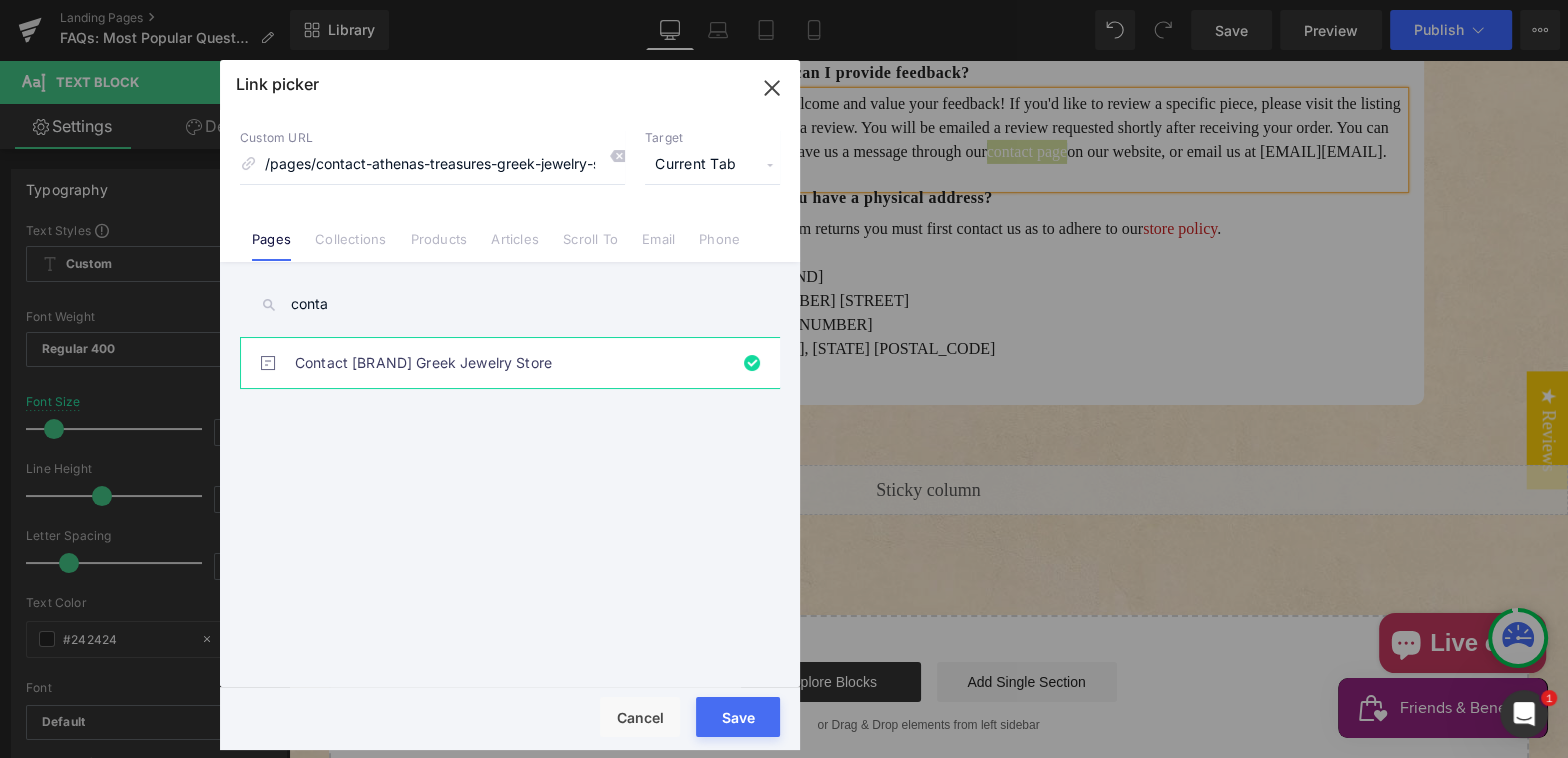 click on "Current Tab" at bounding box center [712, 165] 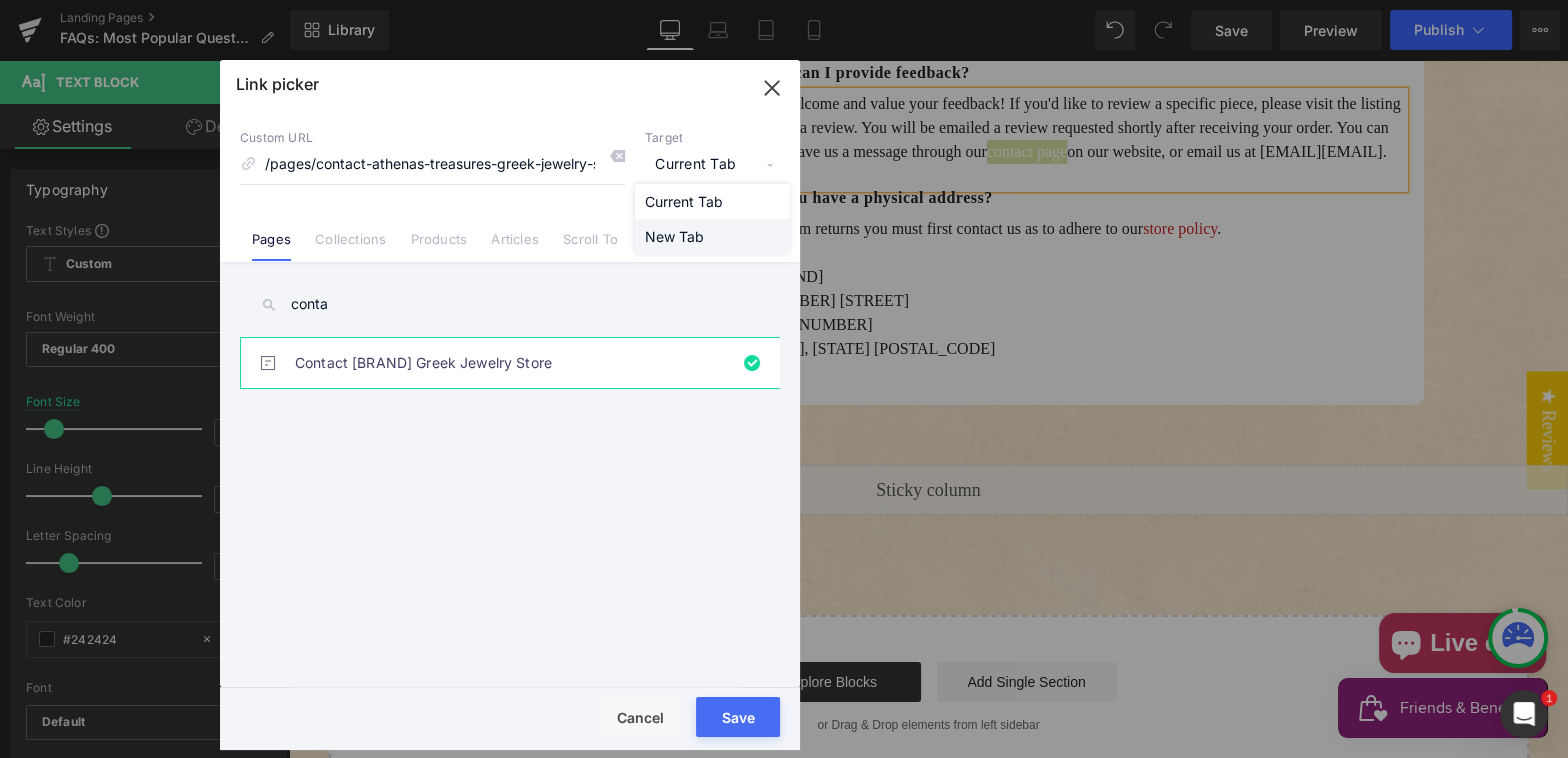 click on "New Tab" at bounding box center [712, 236] 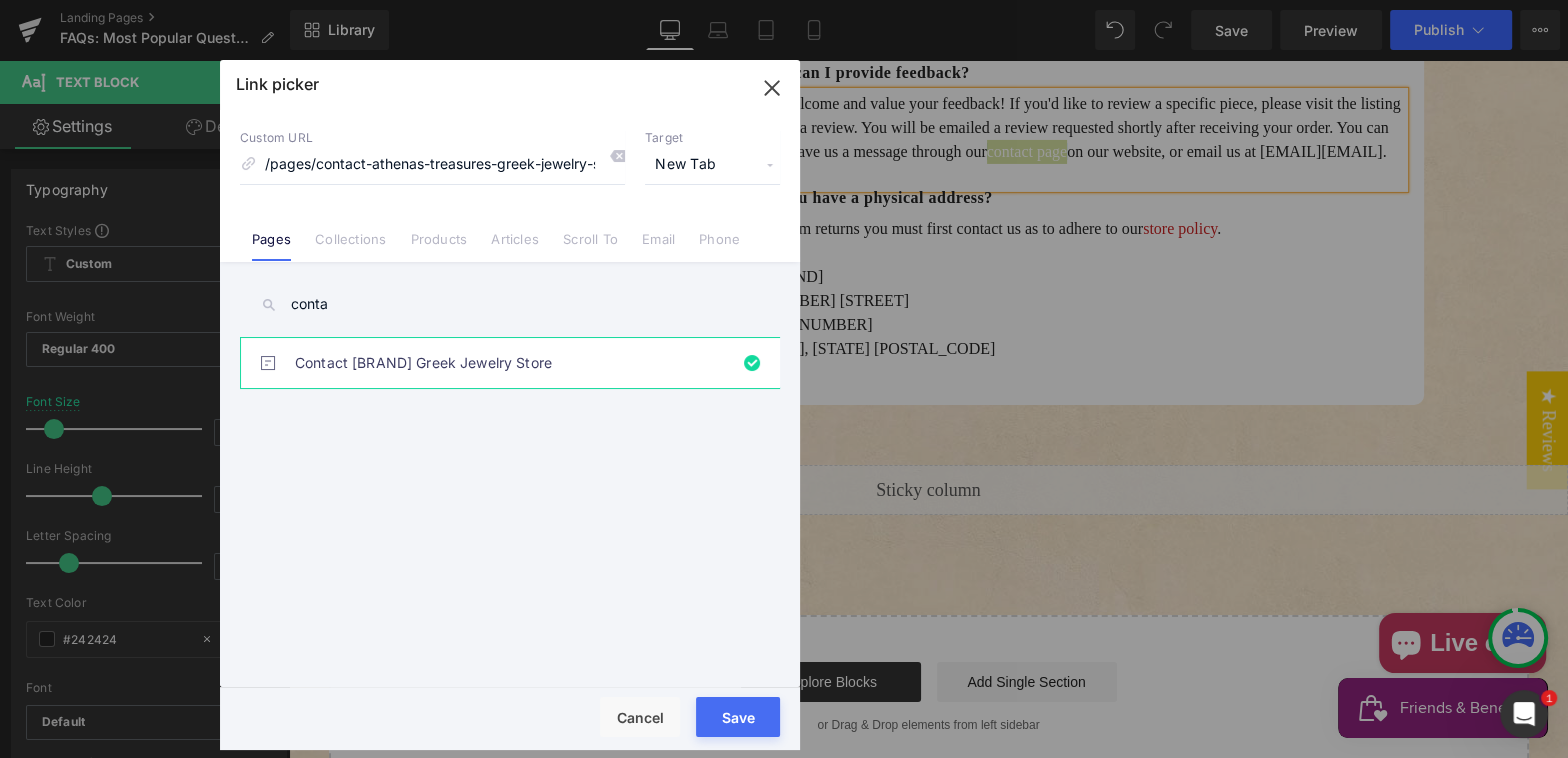 click on "Save" at bounding box center (738, 717) 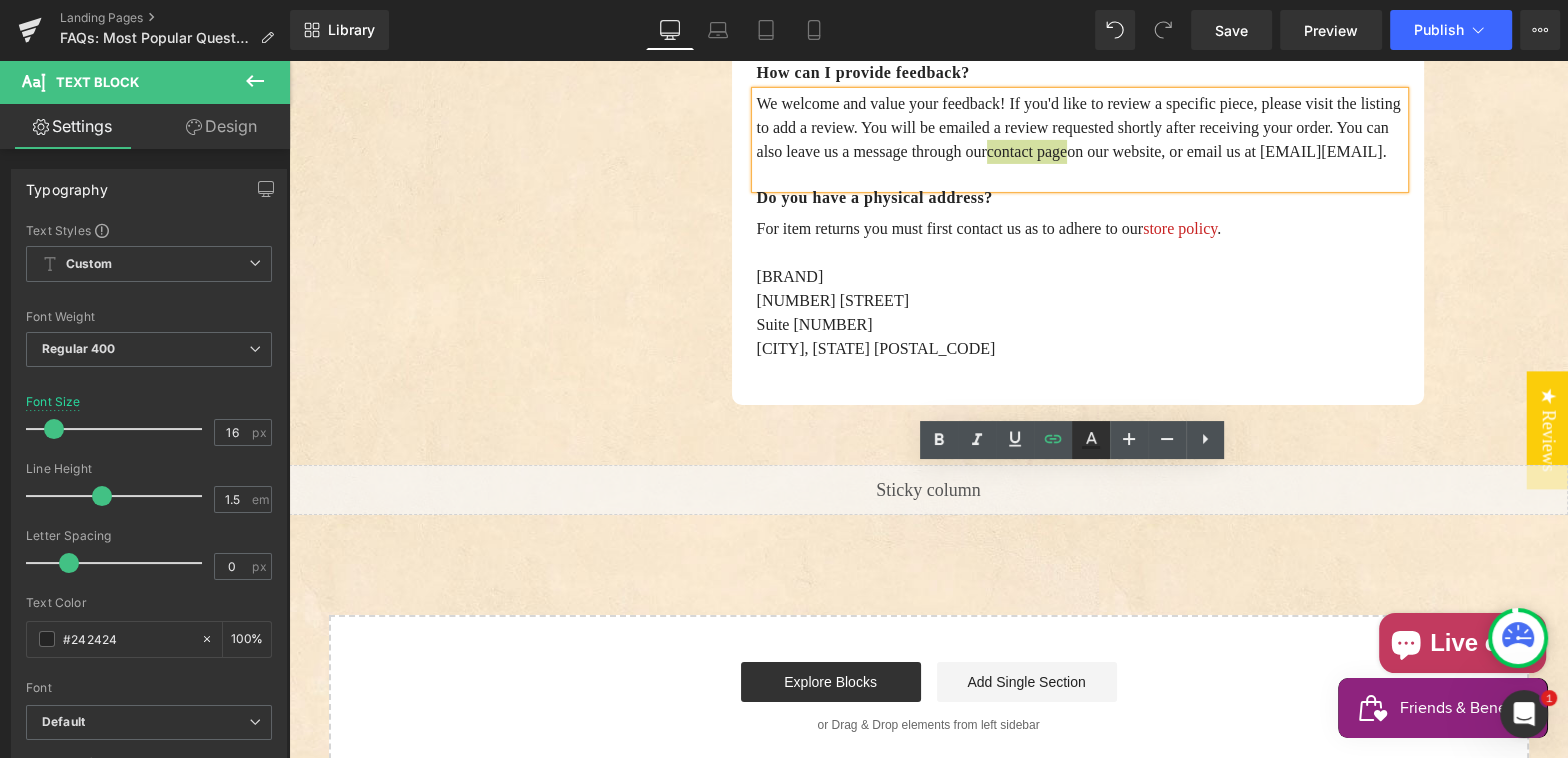 click 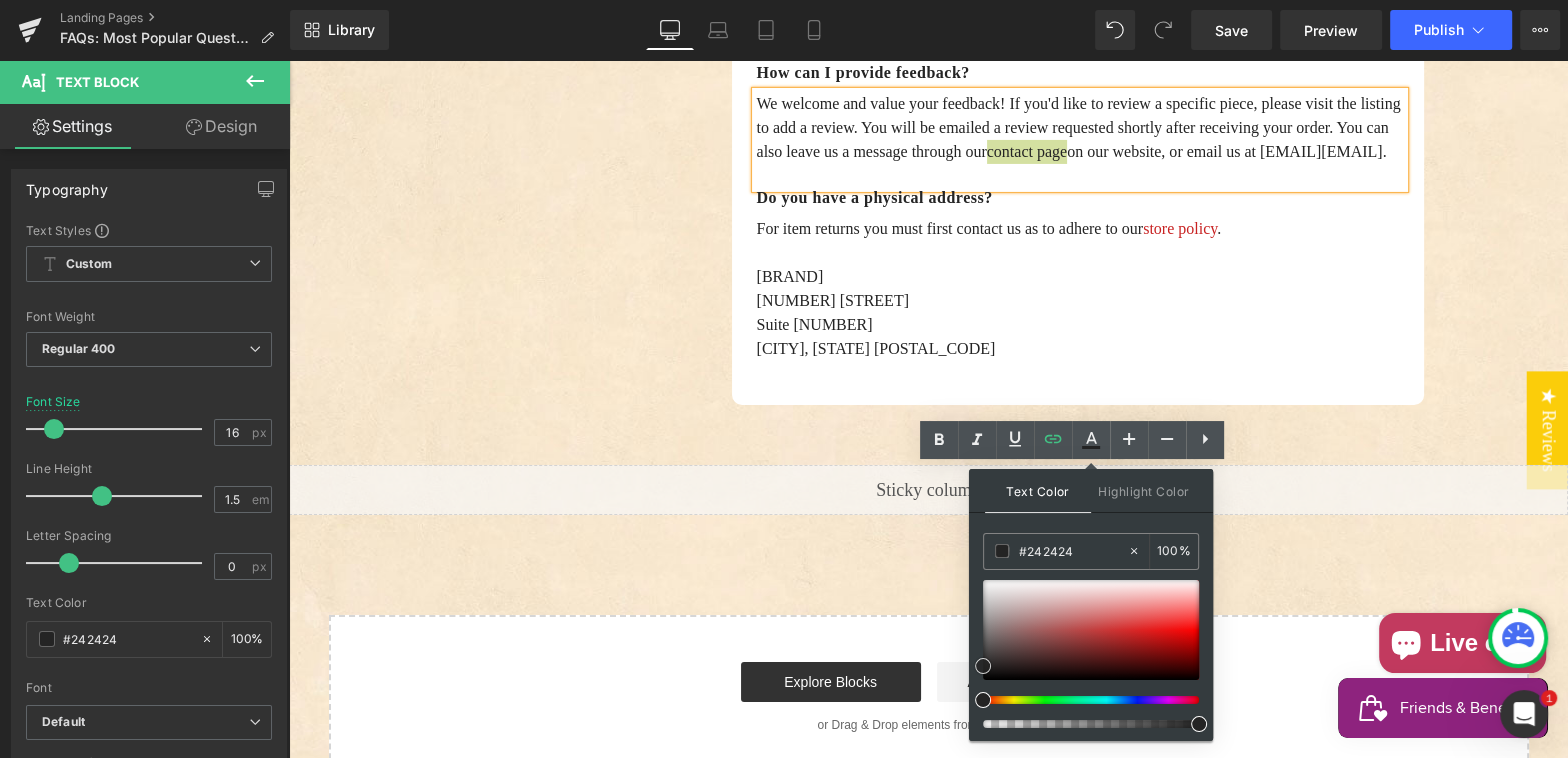type on "#b43a3a" 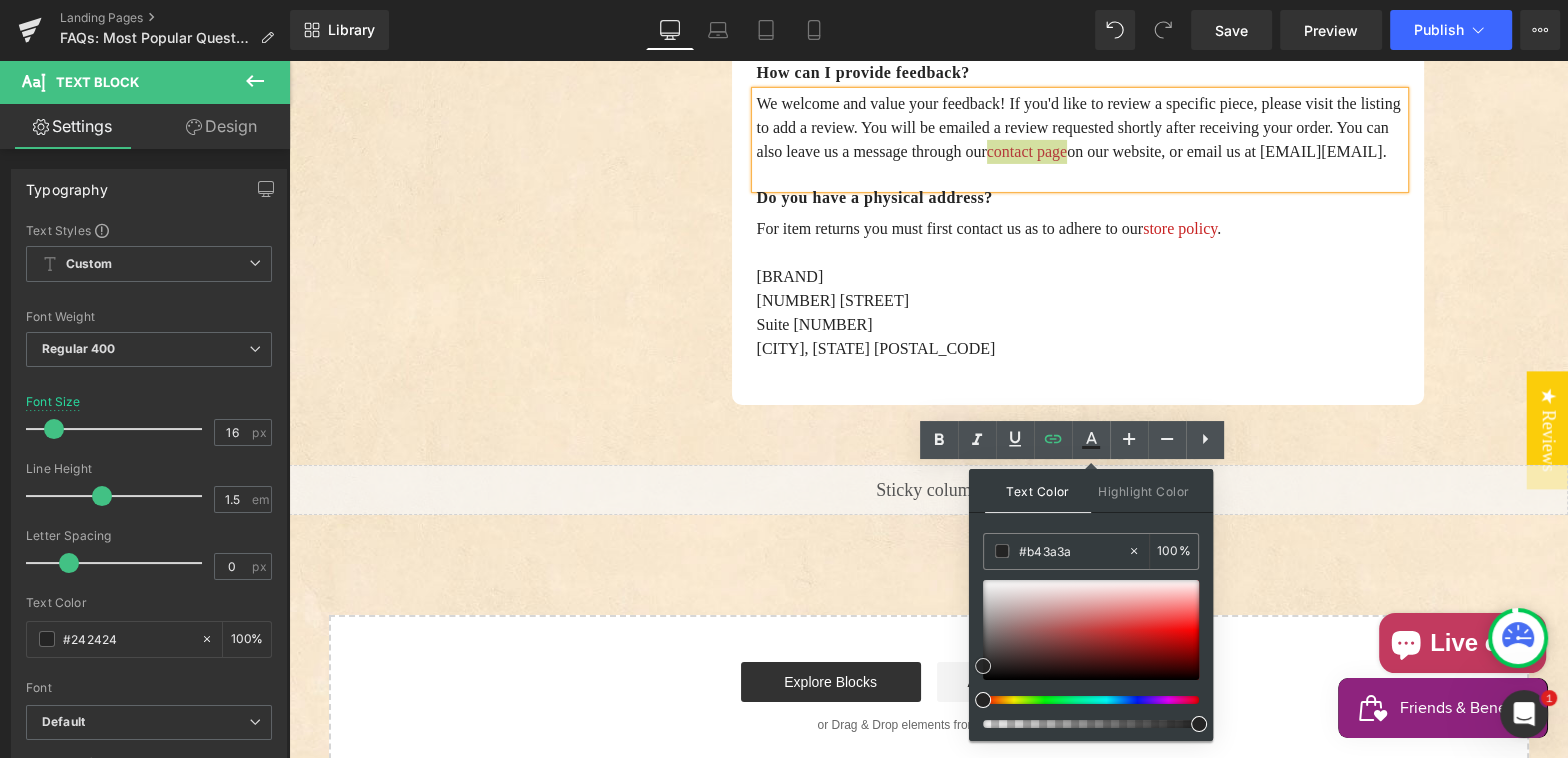 click at bounding box center (1091, 630) 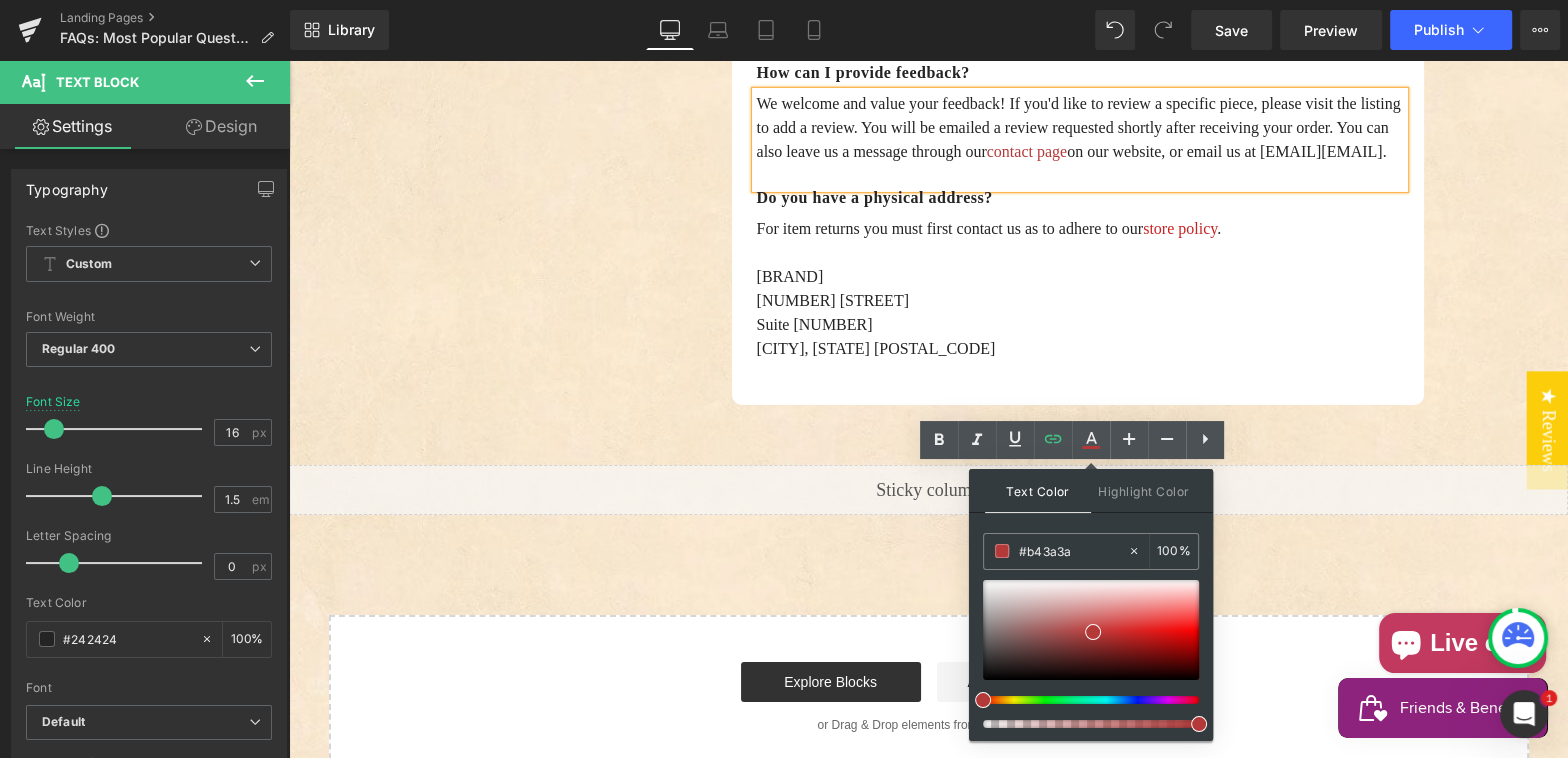 click on "We welcome and value your feedback! If you'd like to review a specific piece, please visit the listing to add a review. You will be emailed a review requested shortly after receiving your order. You can also leave us a message through our  contact page  on our website, or email us at  [EMAIL] ." at bounding box center (1080, 128) 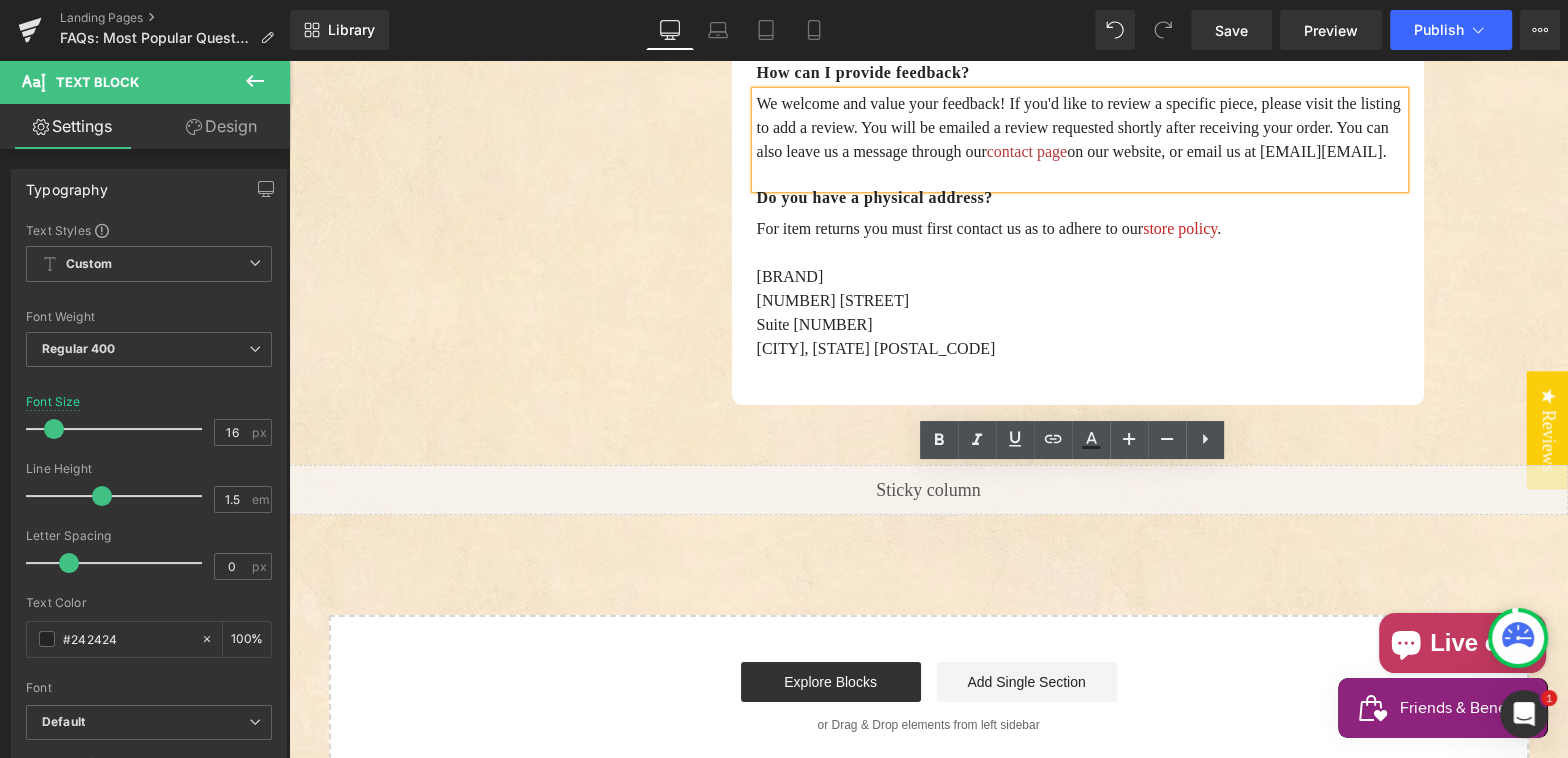 click on "We welcome and value your feedback! If you'd like to review a specific piece, please visit the listing to add a review. You will be emailed a review requested shortly after receiving your order. You can also leave us a message through our  contact page  on our website, or email us at  [EMAIL] ." at bounding box center (1080, 128) 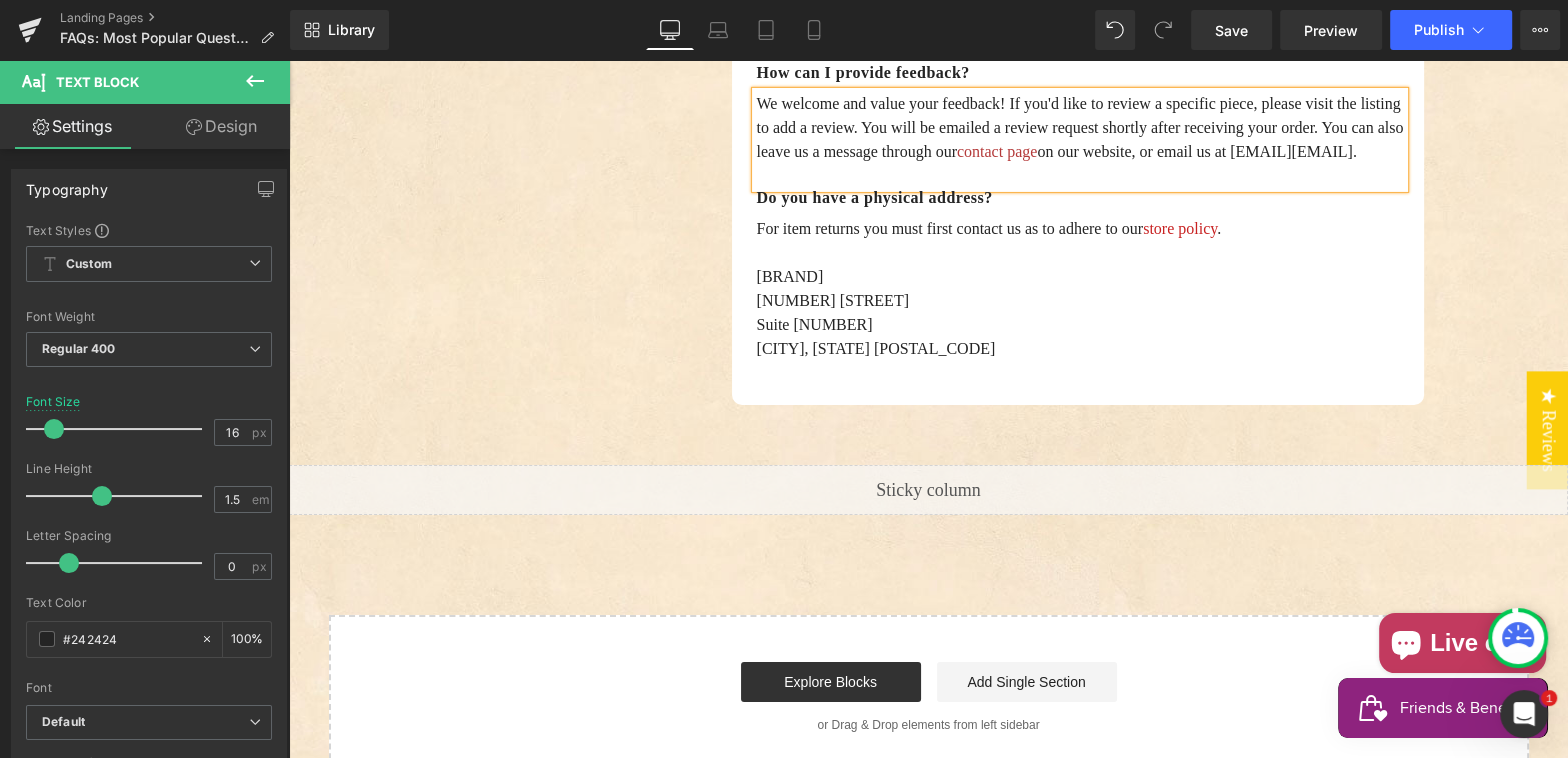 click on "💭  General Questions Text Block         💍  Product Questions Text Block         💰  Payment Questions Text Block         ✈️  Shipping Questions Text Block         📞  Contact Questions Text Block         Row         Image         💭 General questions Heading         Row         What is your return policy? Text Block         We want you to be completely satisfied with your purchase, so we keep a fair return policy, understanding you are not trying on the jewelry before purchasing. We have easy size exchanges. For returns and exchanges, please see our  Store Policy Page . Text Block         How do I track my order? Text Block         Please use the  Order Lookup page  or log in to your account at the top of any page. Please have your order number and email address available. Text Block         Row         Is everything made in Greece? Text Block         Text Block         Where are you located? Text Block         Text Block         Can I find your pieces in Greece? Text Block" at bounding box center (929, -2708) 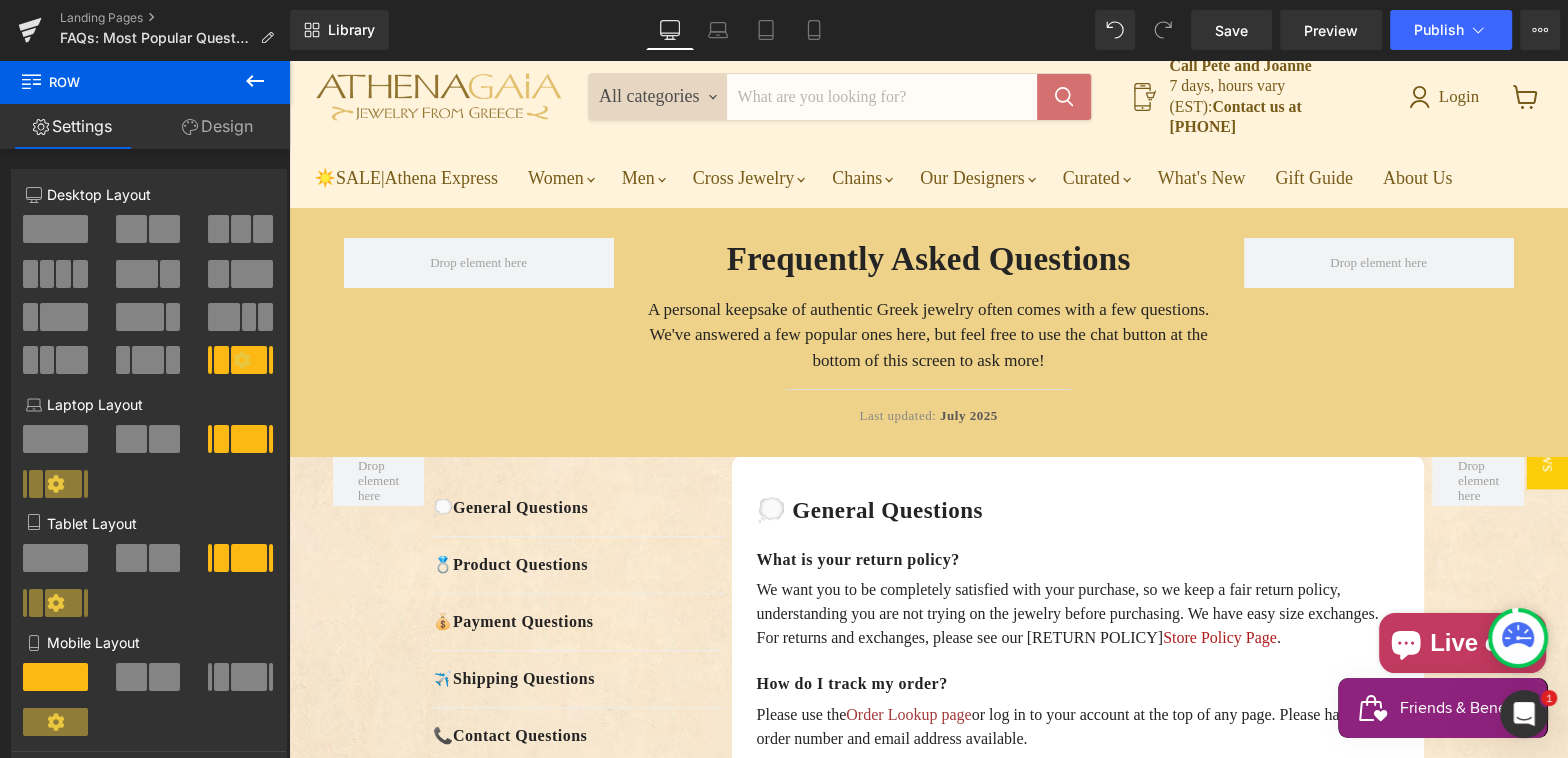 scroll, scrollTop: 101, scrollLeft: 0, axis: vertical 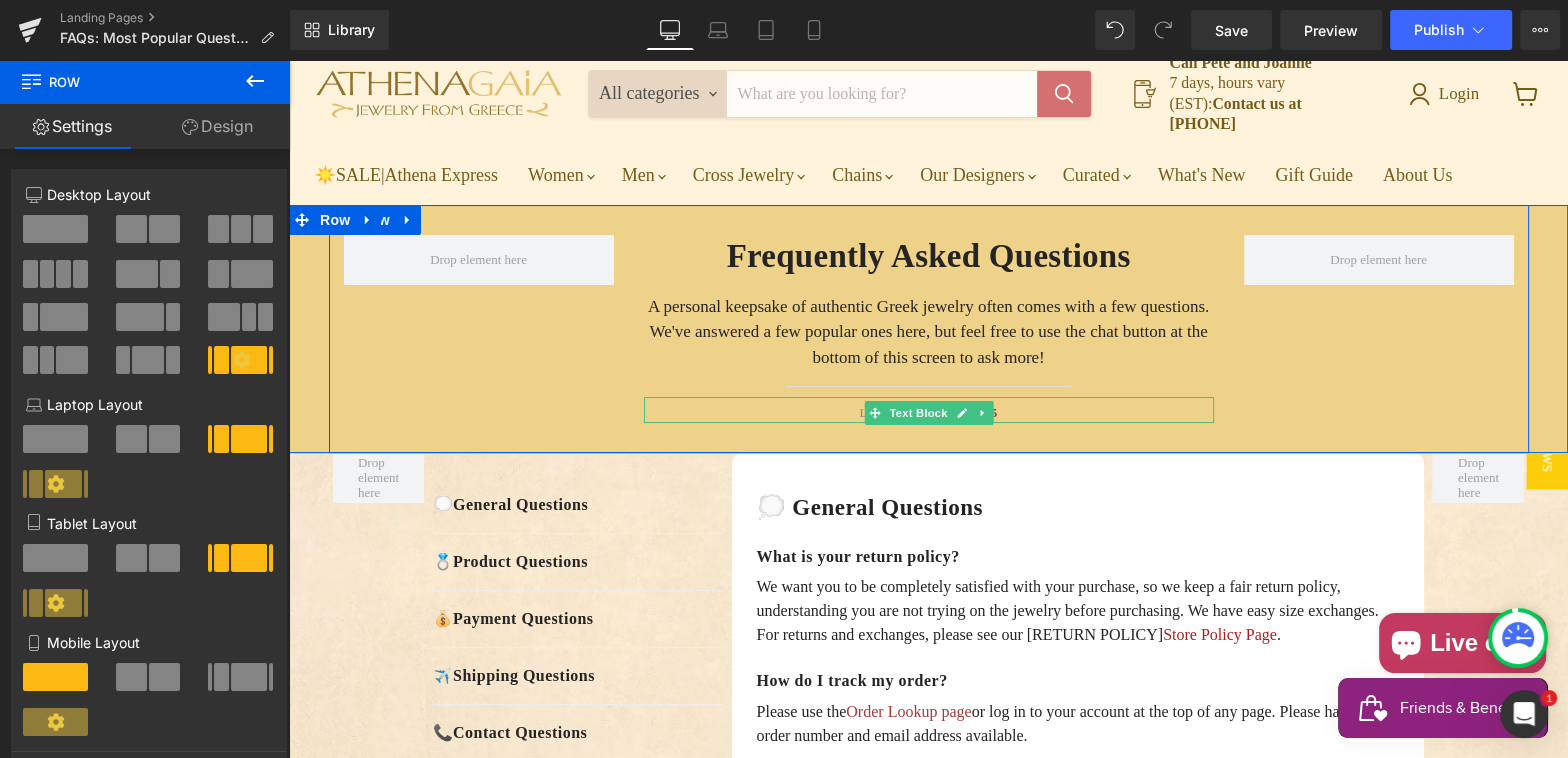click on "Last updated:   July 2025" at bounding box center [929, 413] 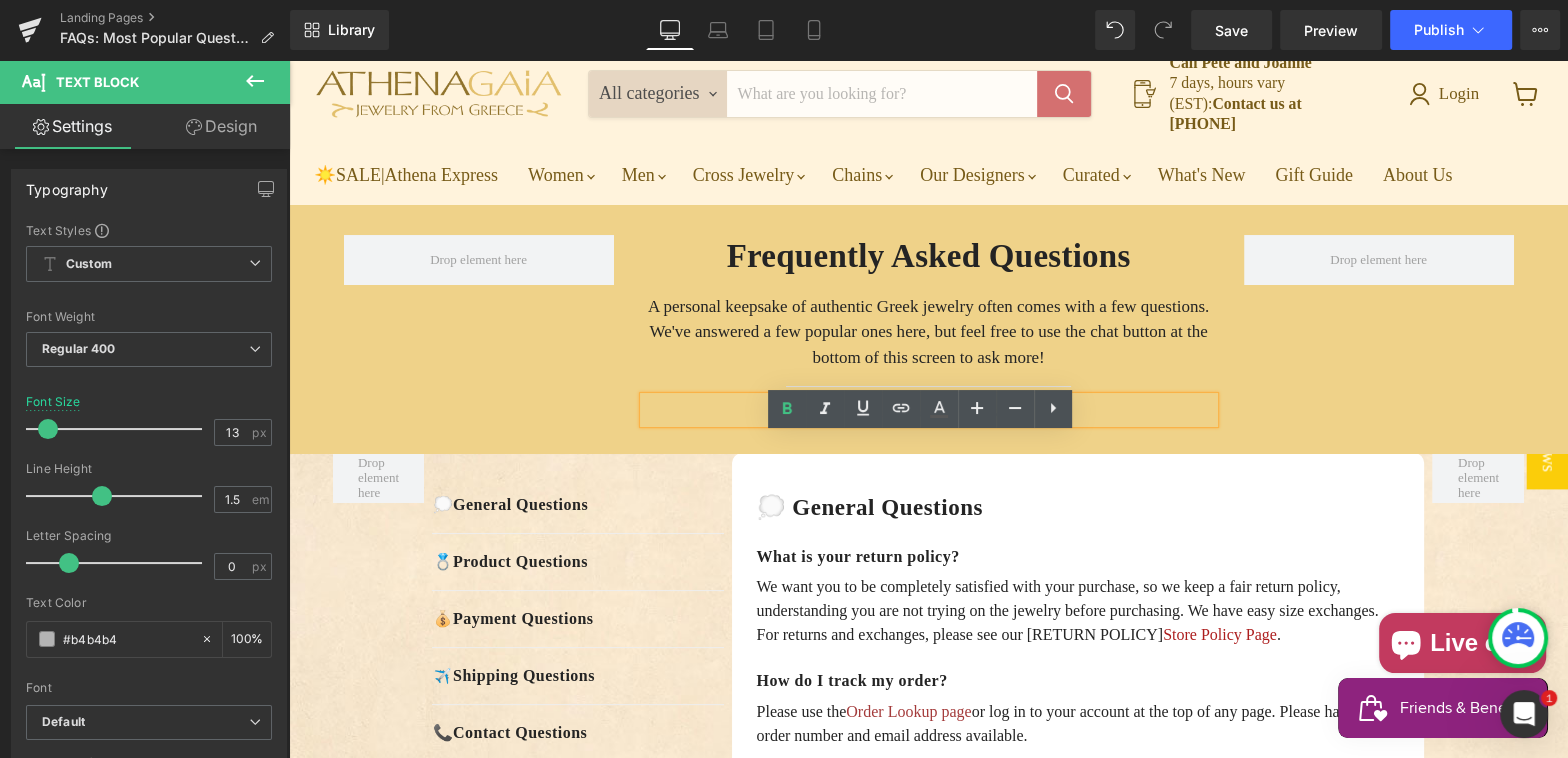 click on "July 2025" at bounding box center (969, 412) 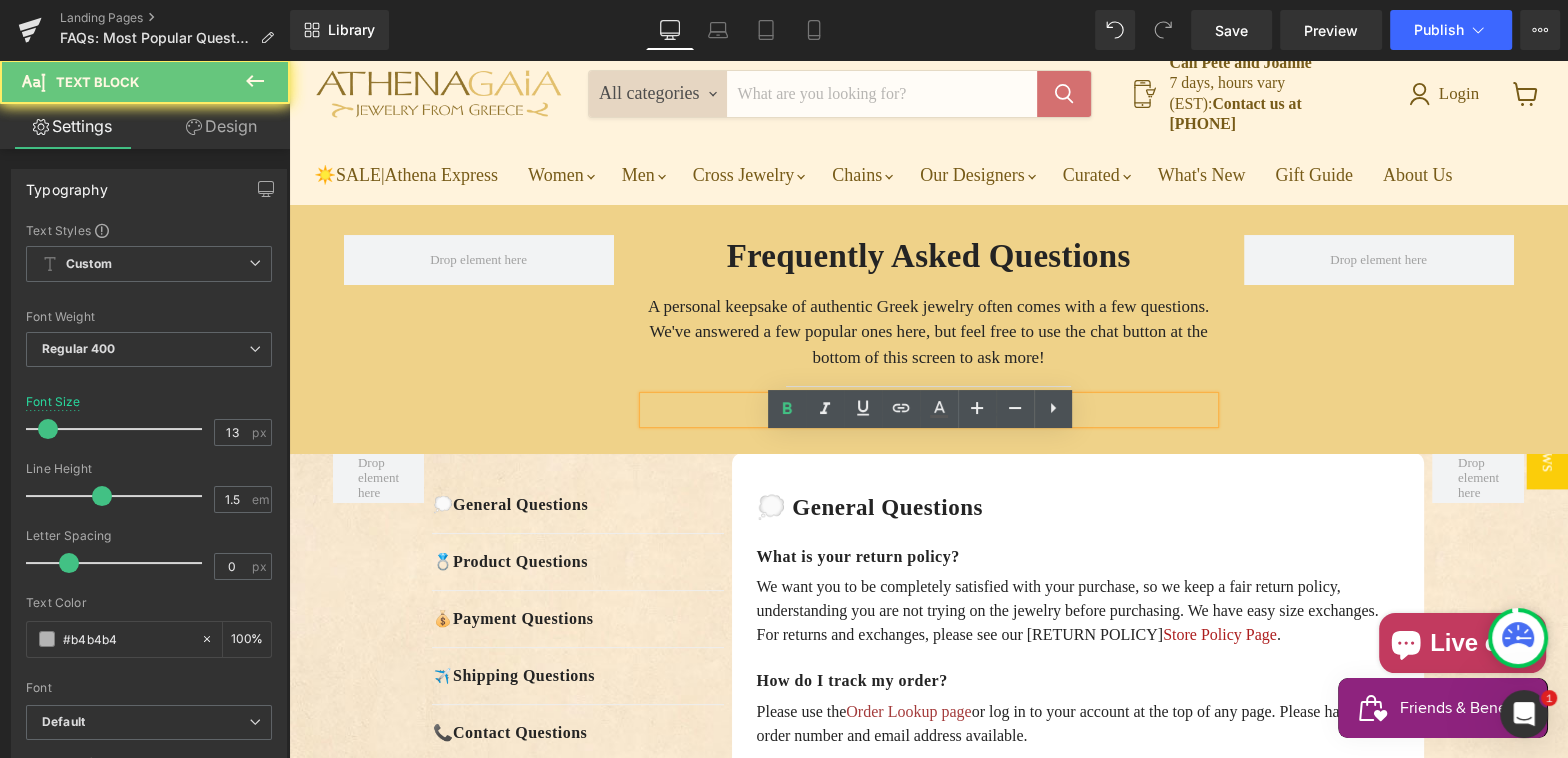 click on "July 2025" at bounding box center [969, 412] 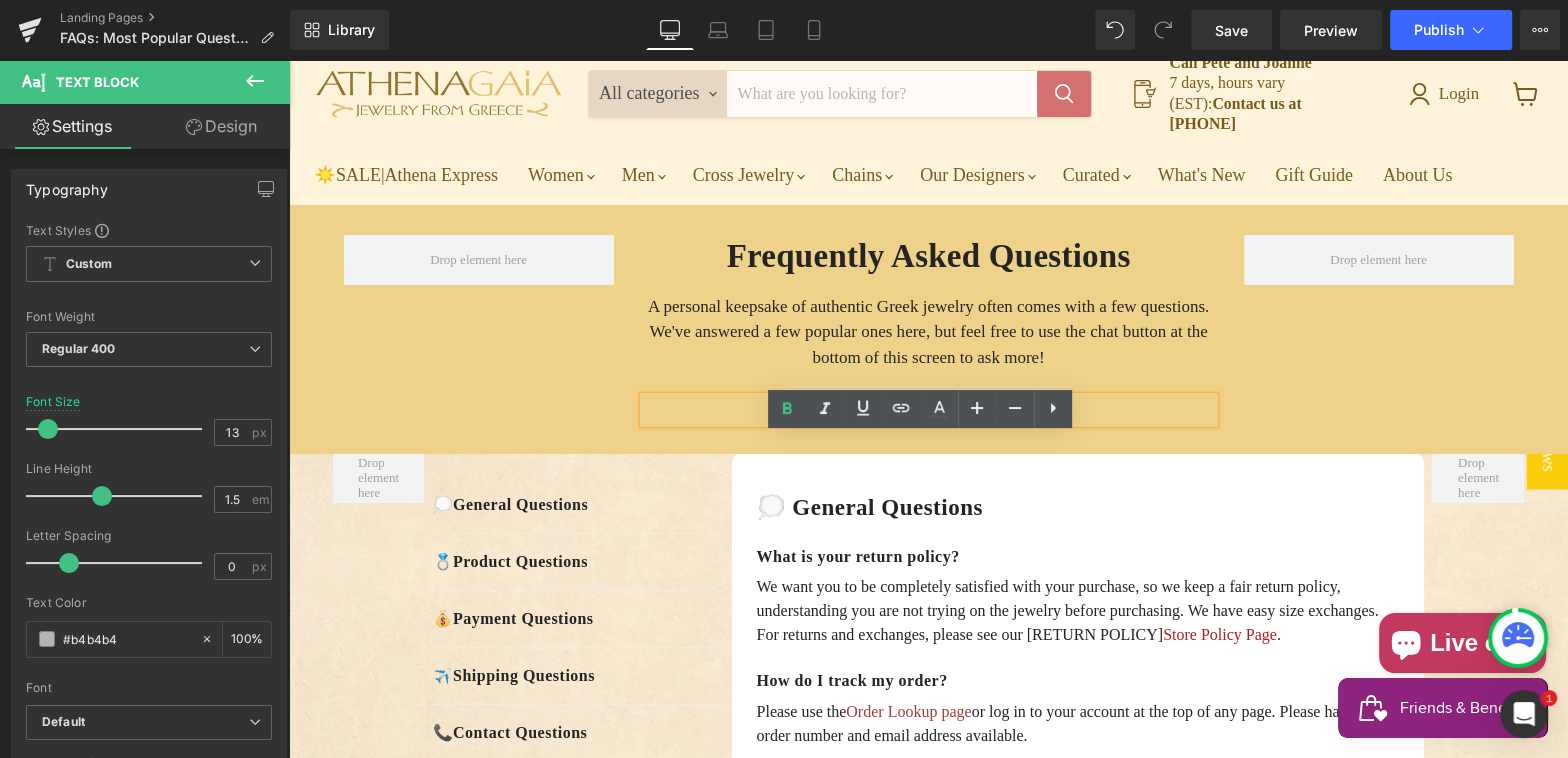 type 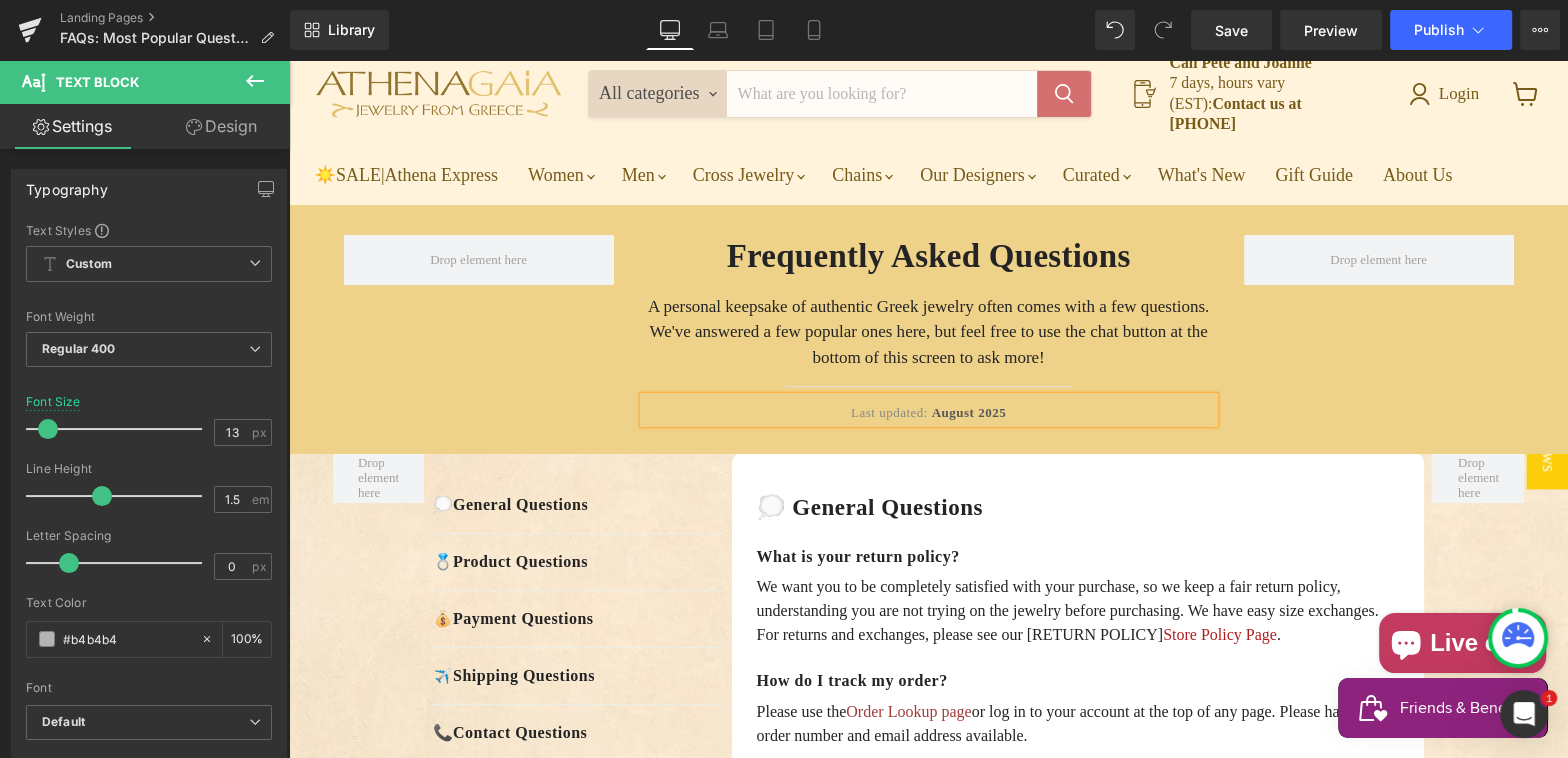 click on "☀️SALE|Athena Express
Rings
Bracelets
Earrings
Necklaces
Pendants and Charms
Lockets" at bounding box center [883, 175] 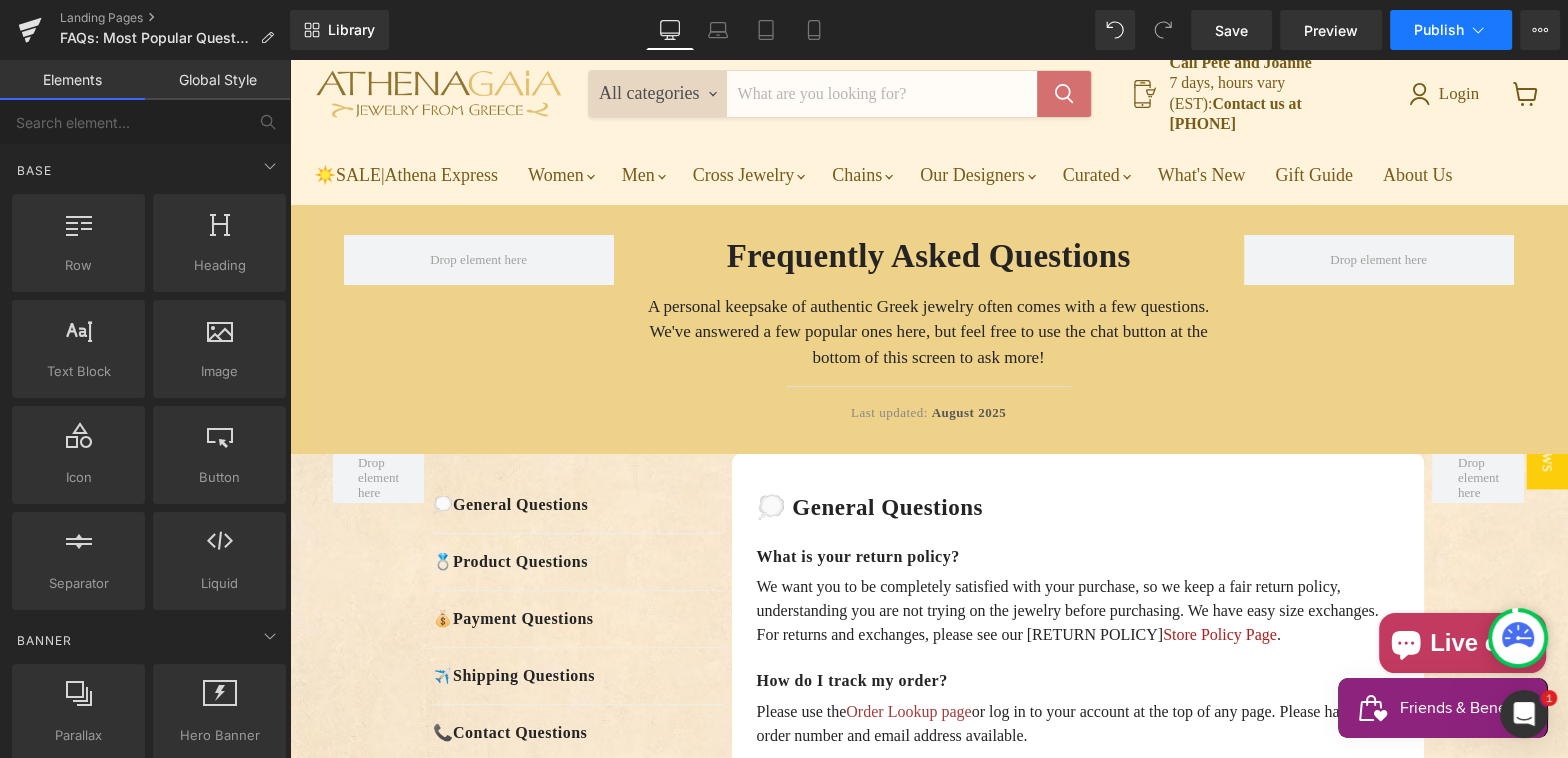 click on "Publish" at bounding box center [1439, 30] 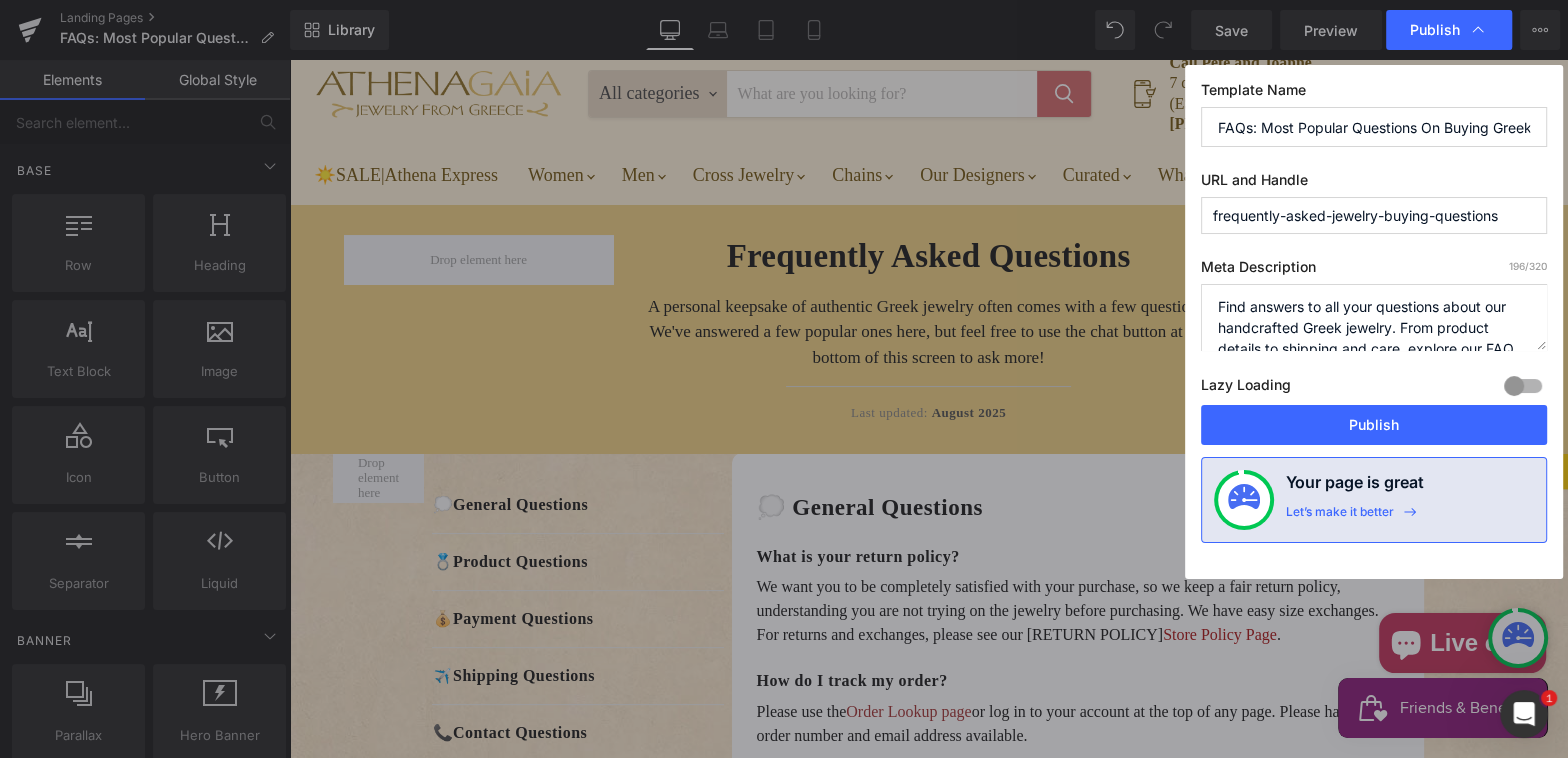 click on "Find answers to all your questions about our handcrafted Greek jewelry. From product details to shipping and care, explore our FAQ page for helpful information to enhance your shopping experience." at bounding box center [1374, 317] 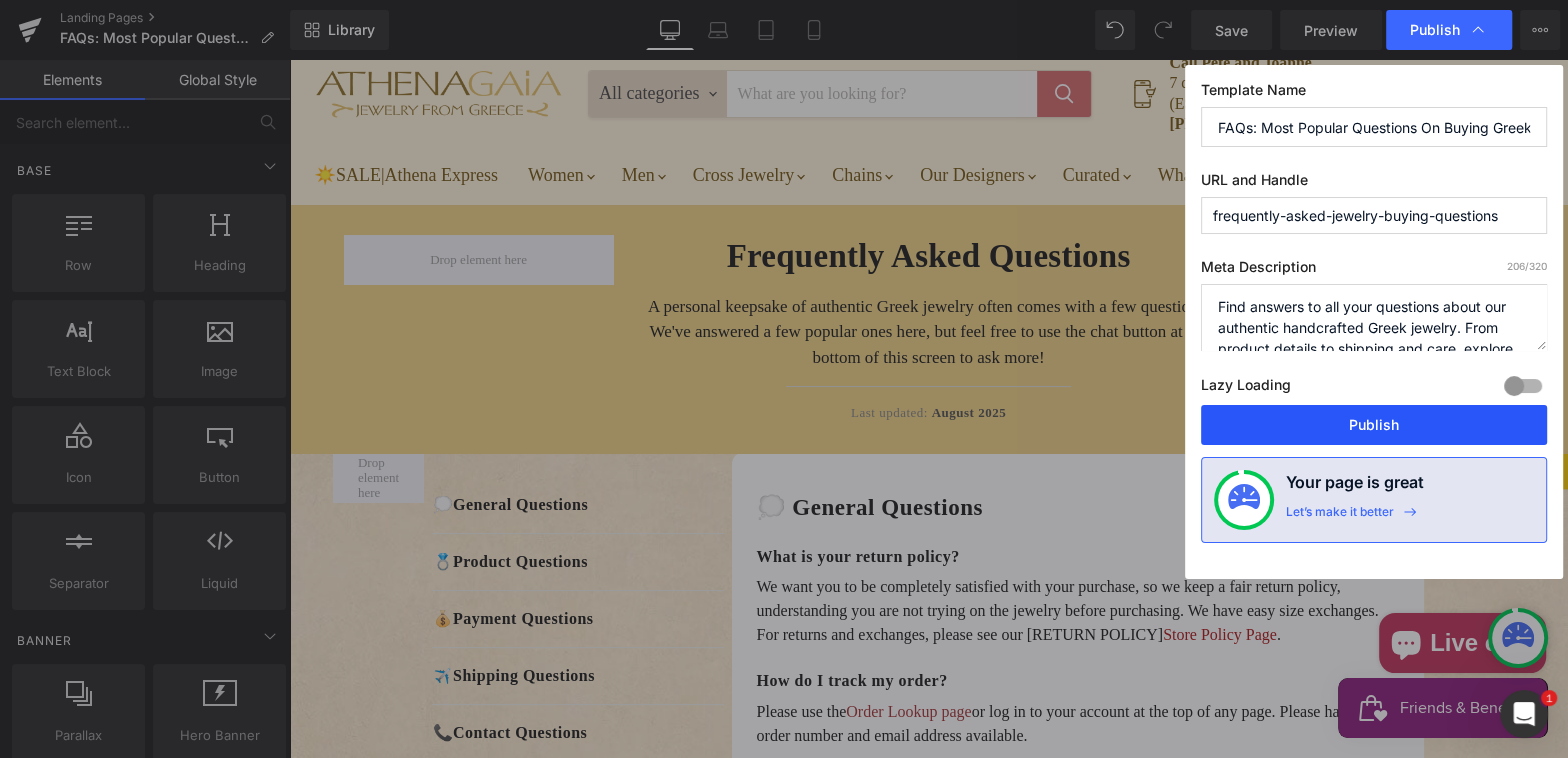 type on "Find answers to all your questions about our authentic handcrafted Greek jewelry. From product details to shipping and care, explore our FAQ page for helpful information to enhance your shopping experience." 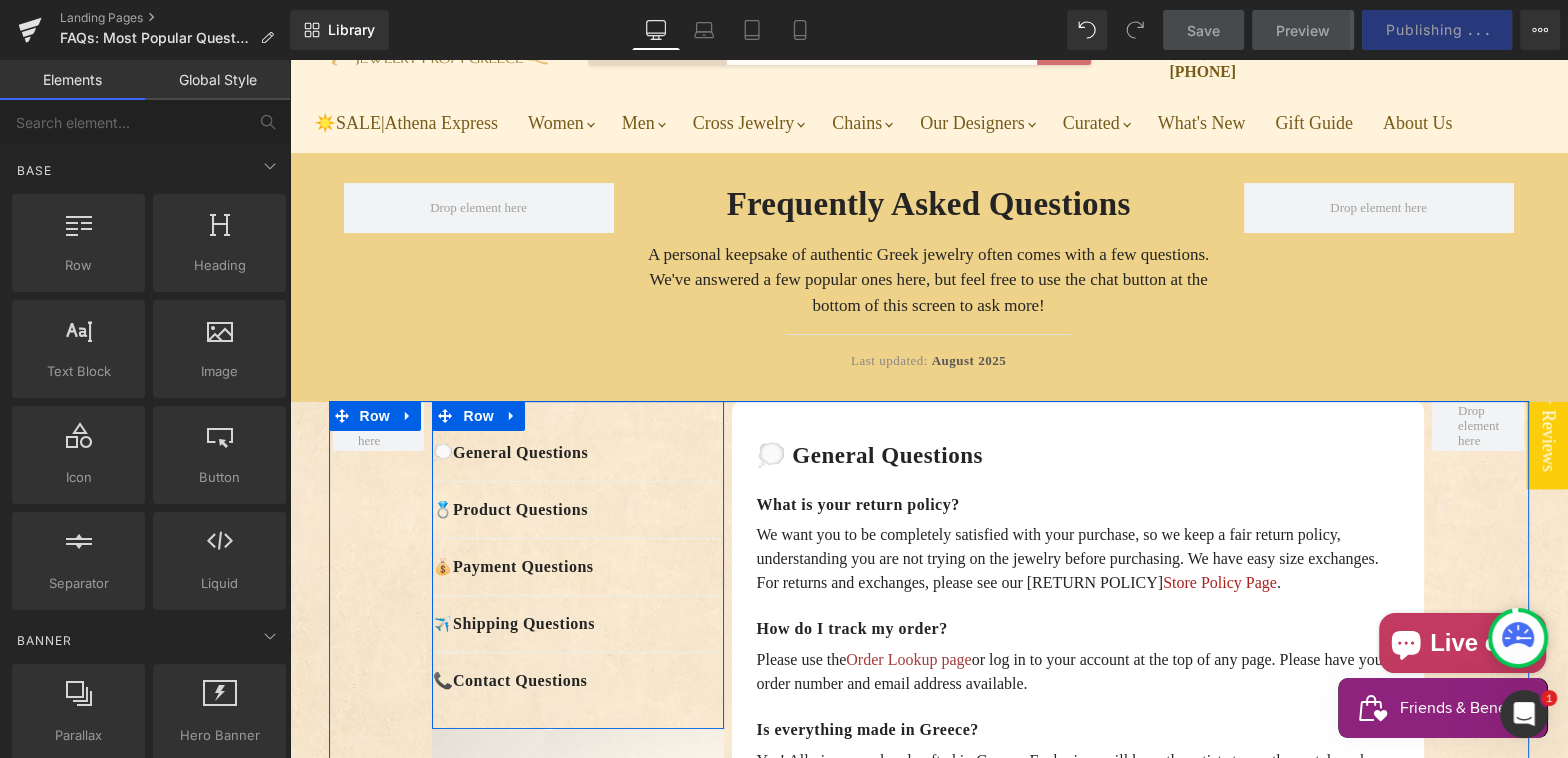 scroll, scrollTop: 155, scrollLeft: 0, axis: vertical 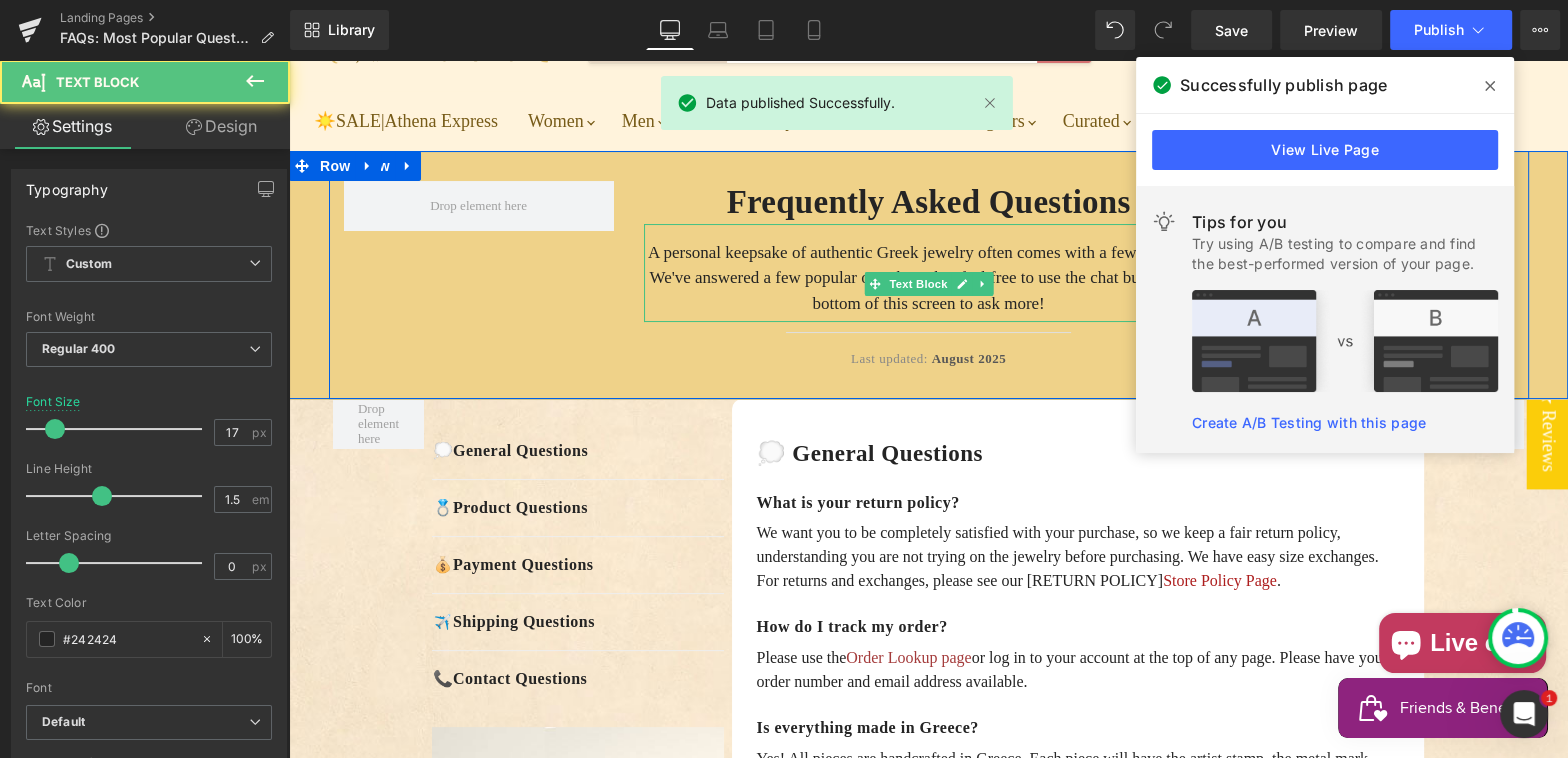 click on "A personal keepsake of authentic Greek jewelry often comes with a few questions. We've answered a few popular ones here, but feel free to use the chat button at the bottom of this screen to ask more!" at bounding box center [929, 278] 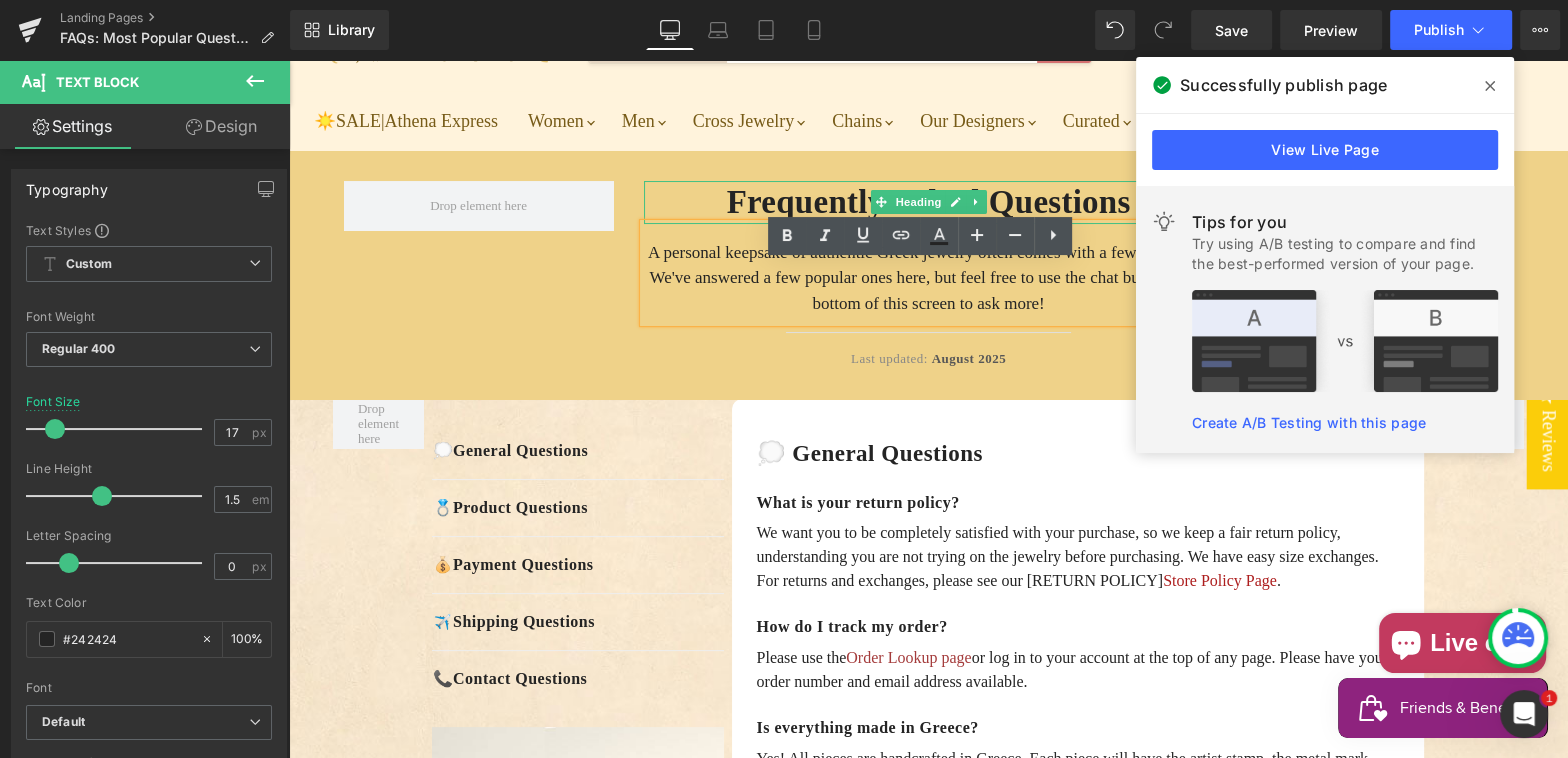 click on "Frequently Asked Questions" at bounding box center (929, 202) 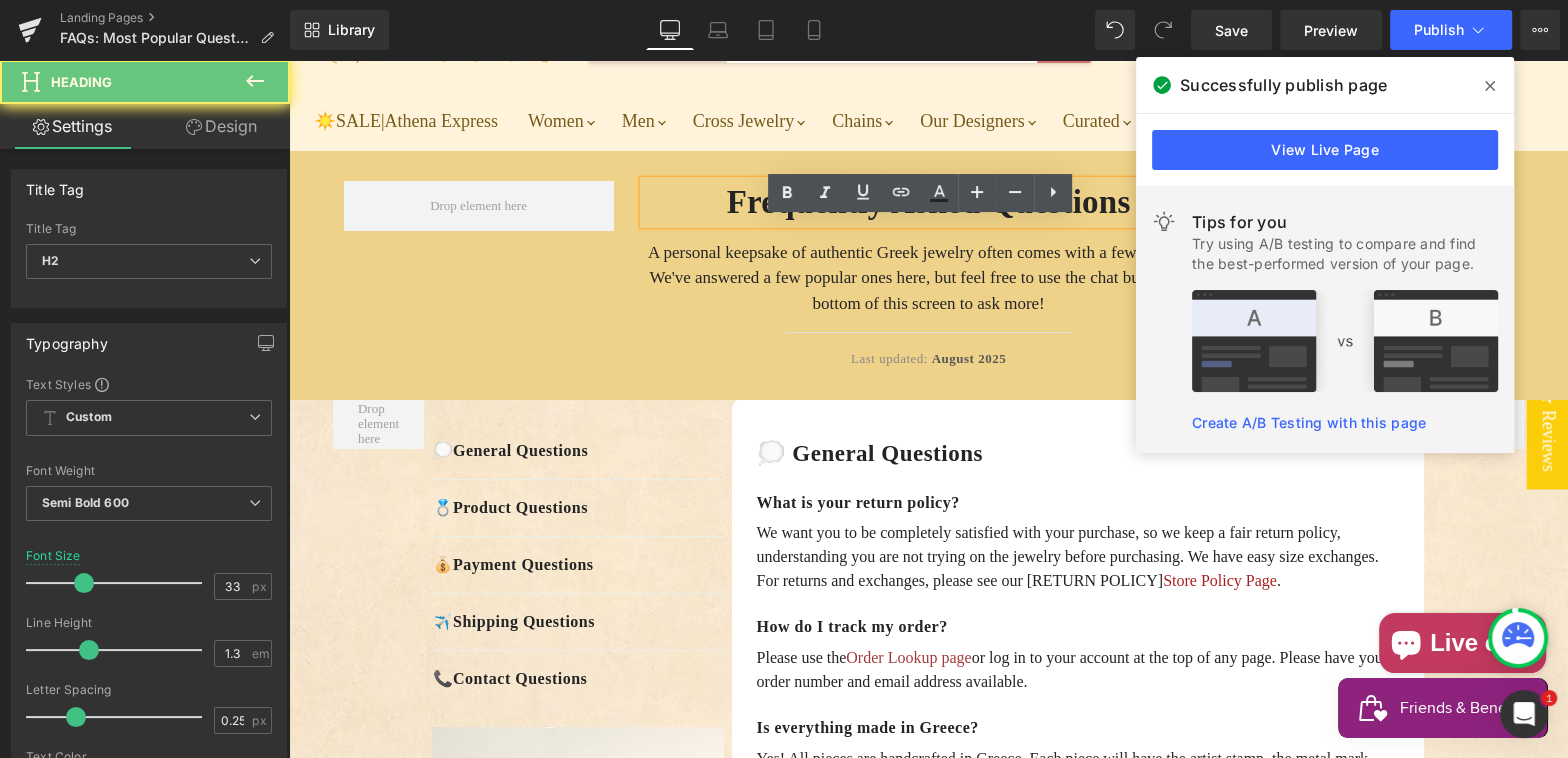 click on "Frequently Asked Questions" at bounding box center [929, 202] 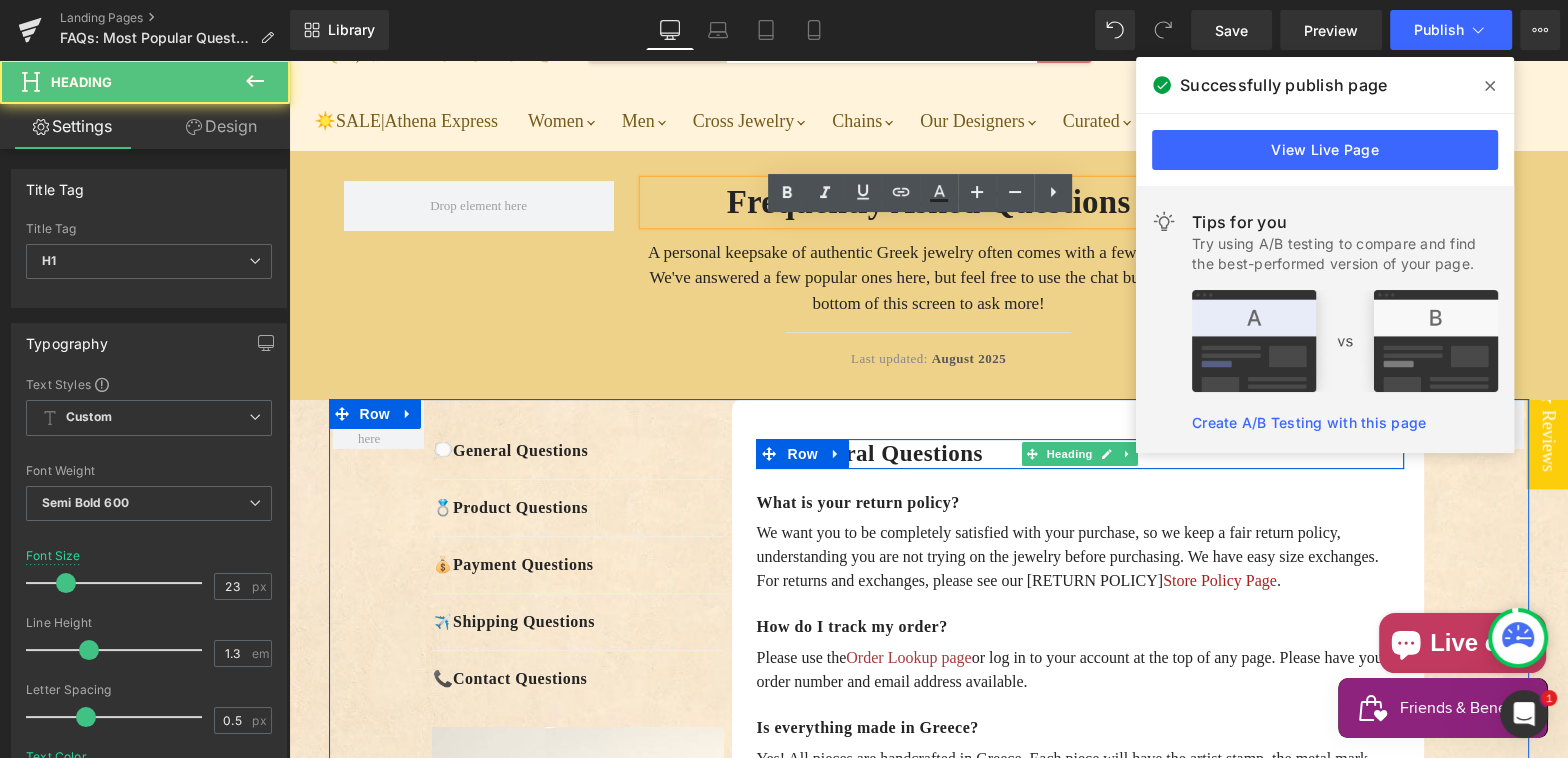 click on "💭 General questions" at bounding box center (1080, 454) 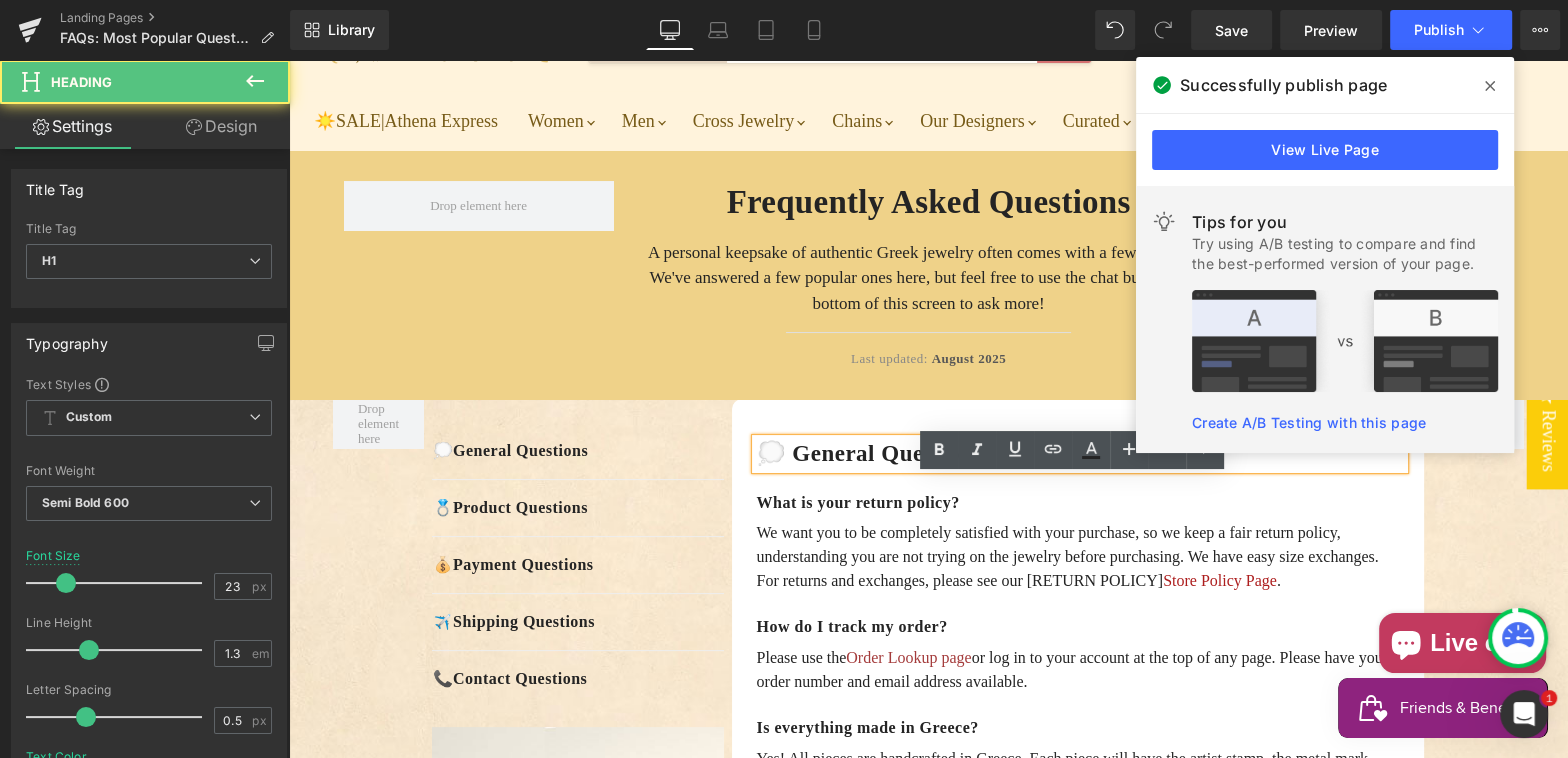 click on "💭 General questions" at bounding box center (1080, 454) 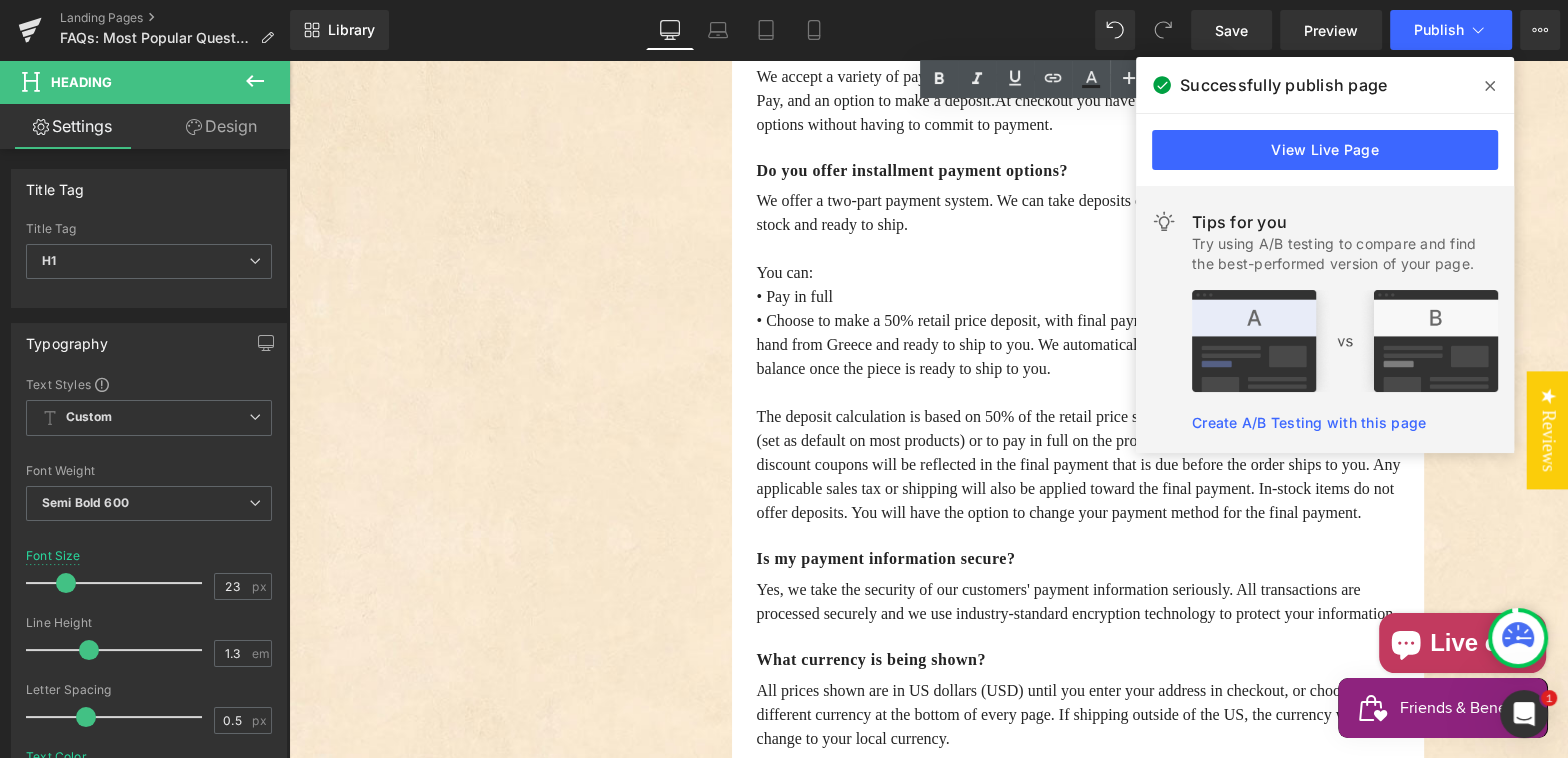 scroll, scrollTop: 4270, scrollLeft: 0, axis: vertical 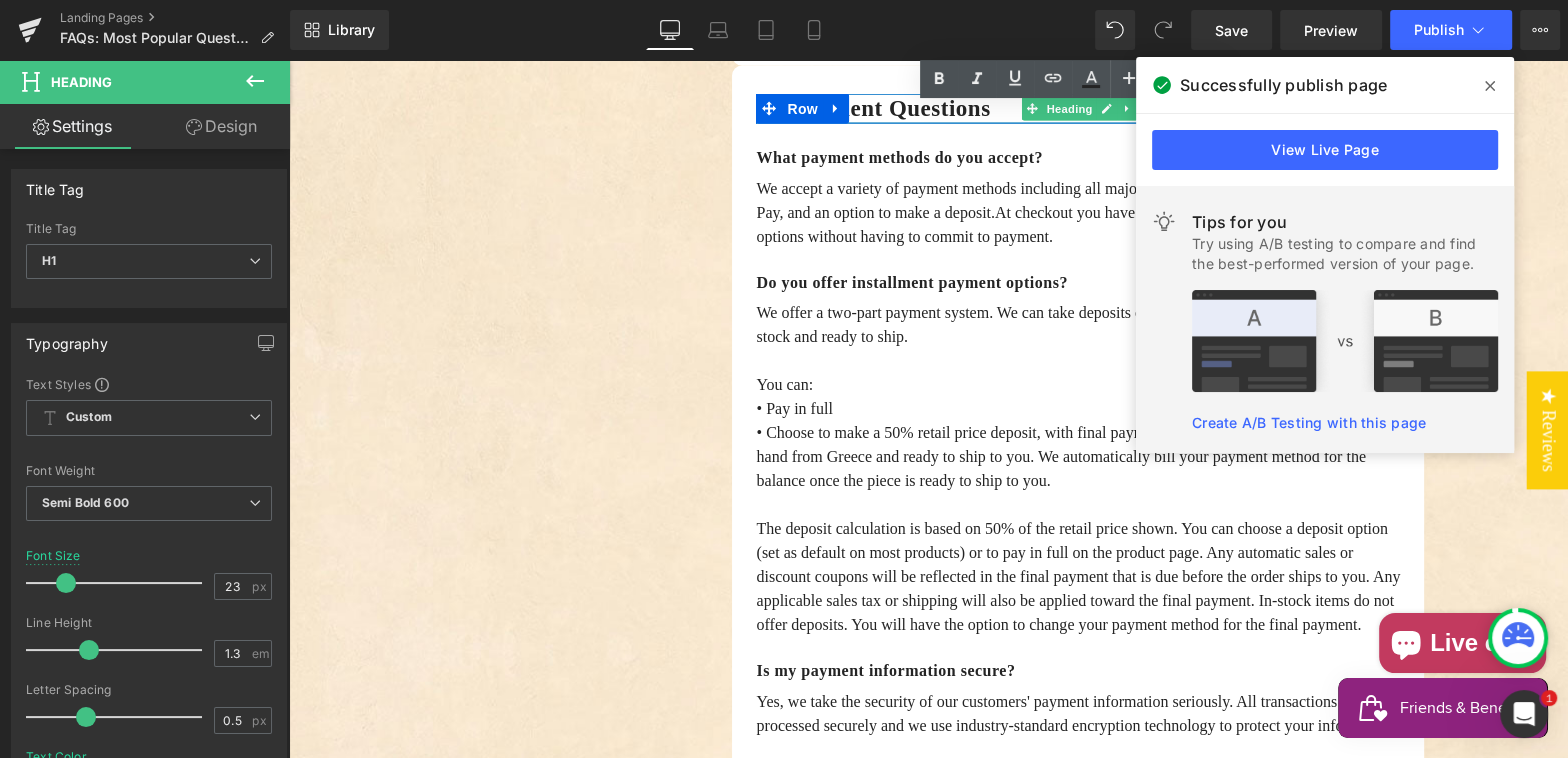 click on "💰 Payment Questions" at bounding box center (1080, 109) 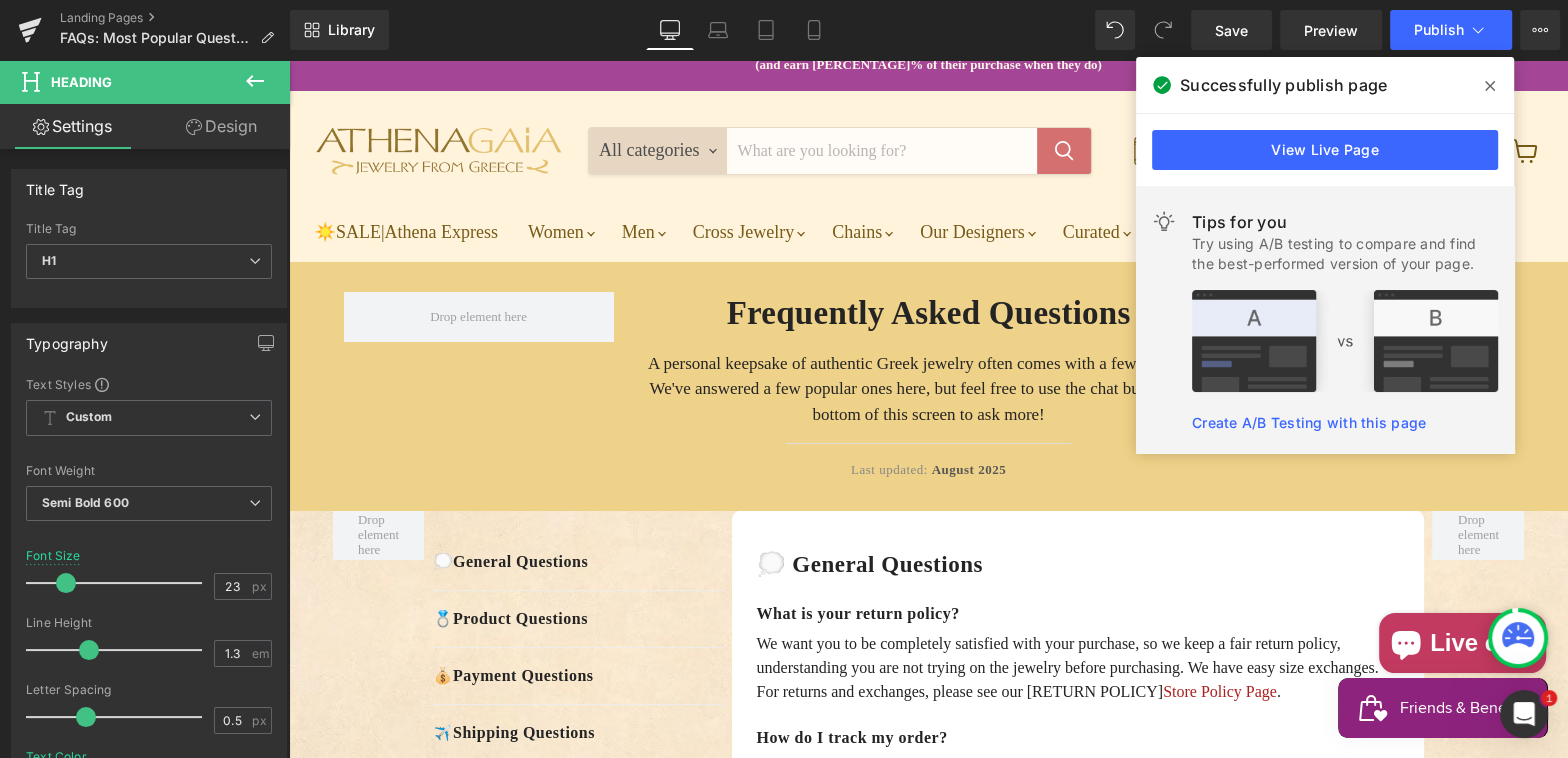 scroll, scrollTop: 0, scrollLeft: 0, axis: both 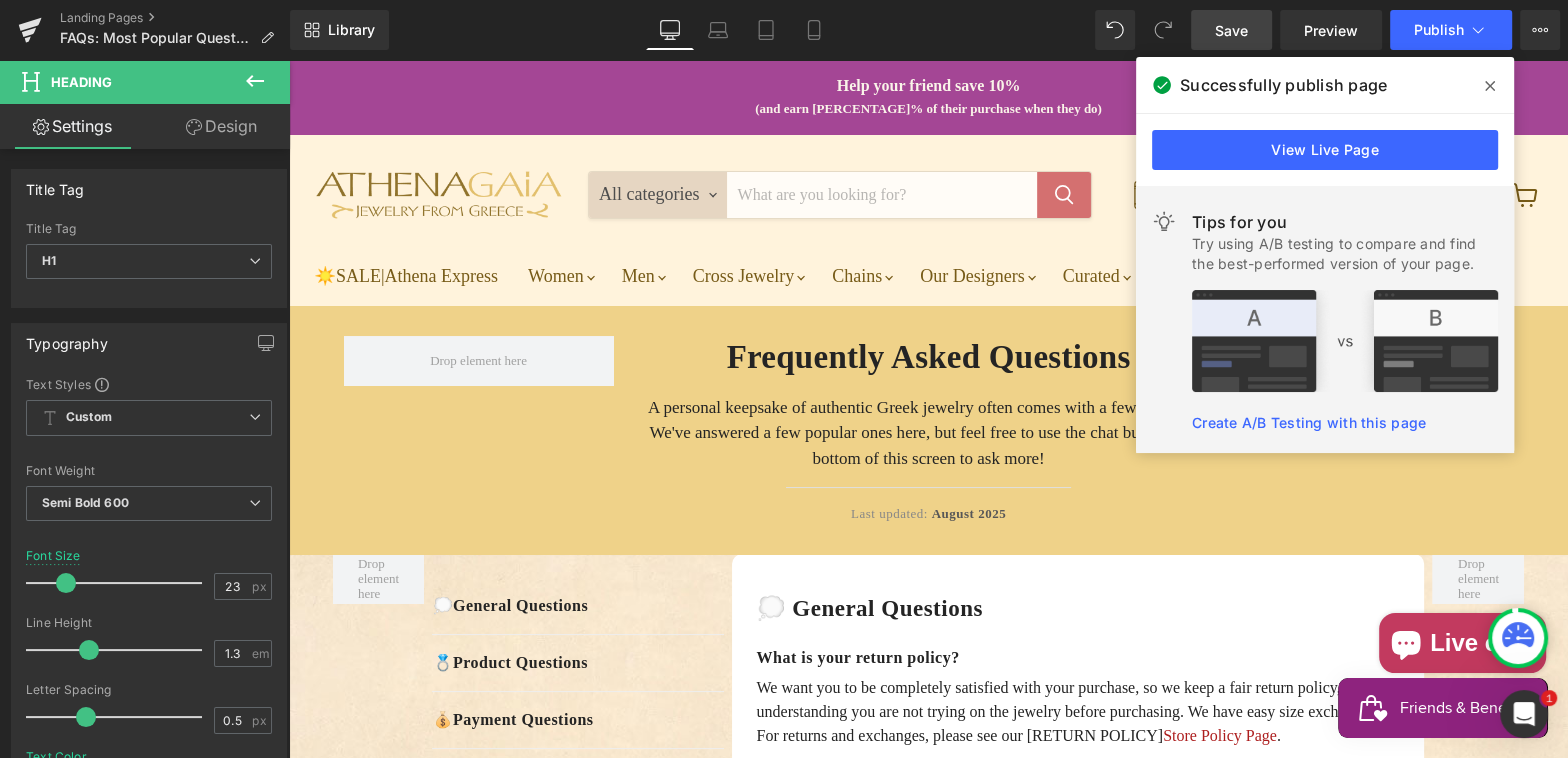 click on "Save" at bounding box center (1231, 30) 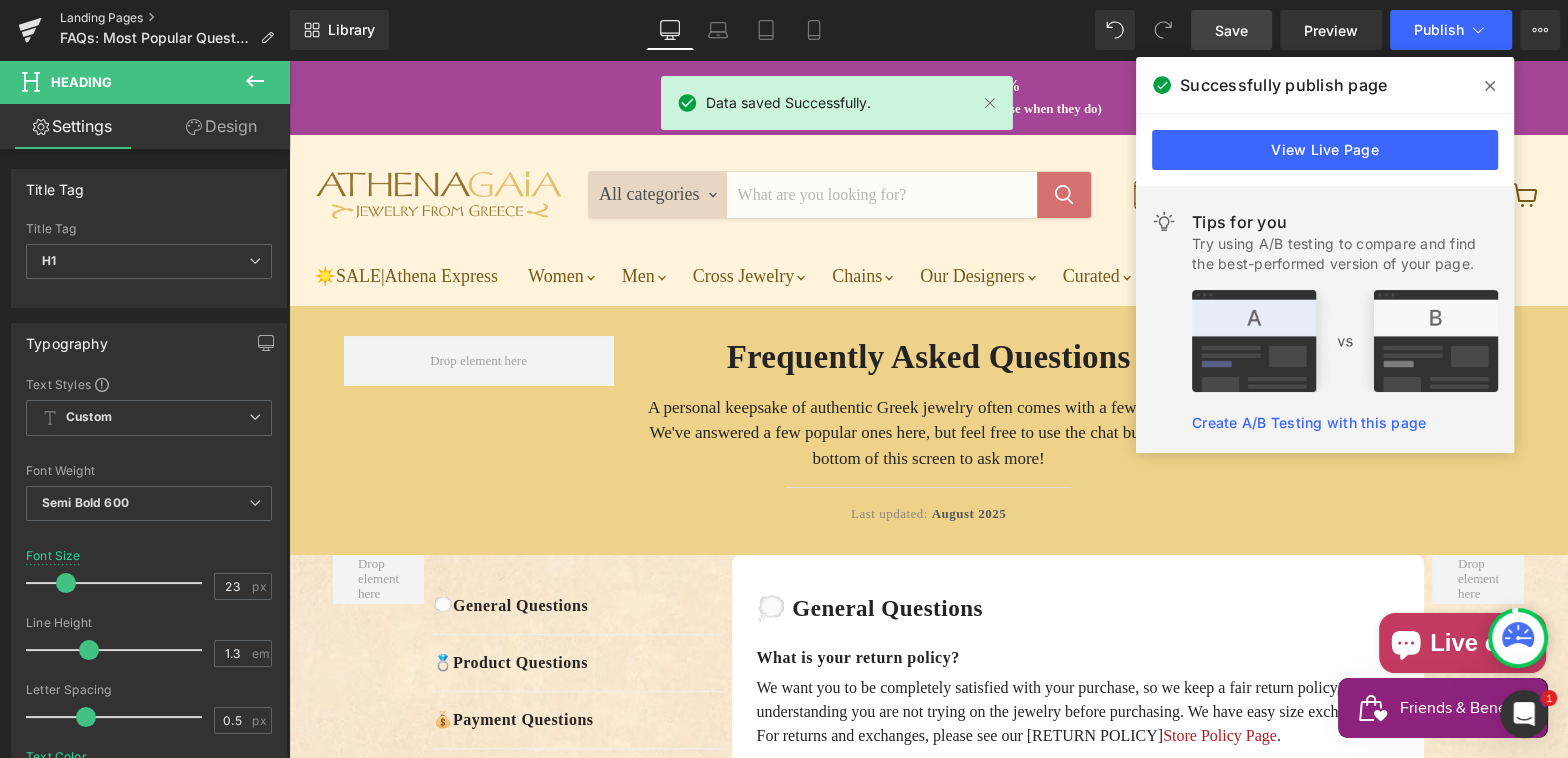 click on "Landing Pages" at bounding box center [175, 18] 